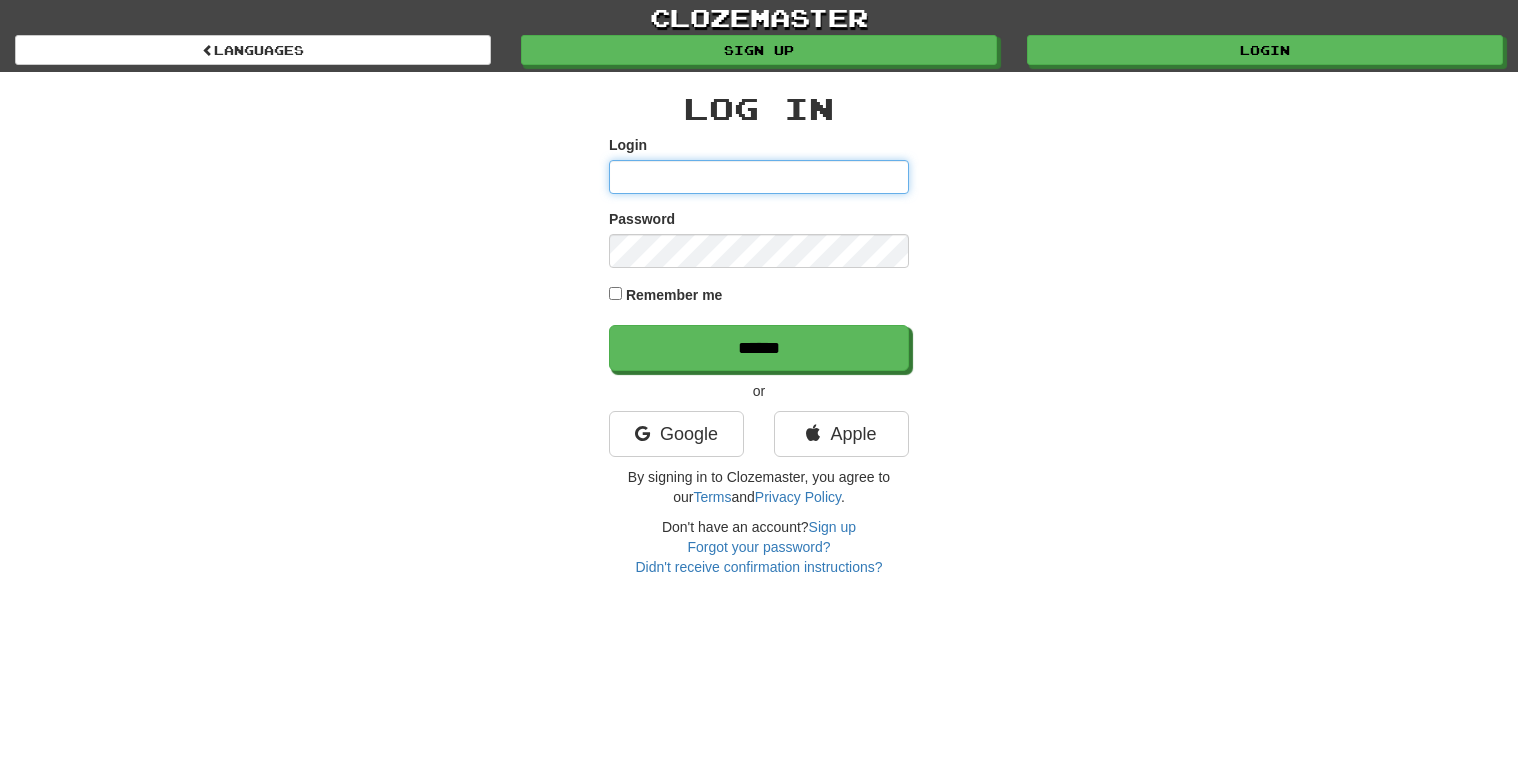 scroll, scrollTop: 0, scrollLeft: 0, axis: both 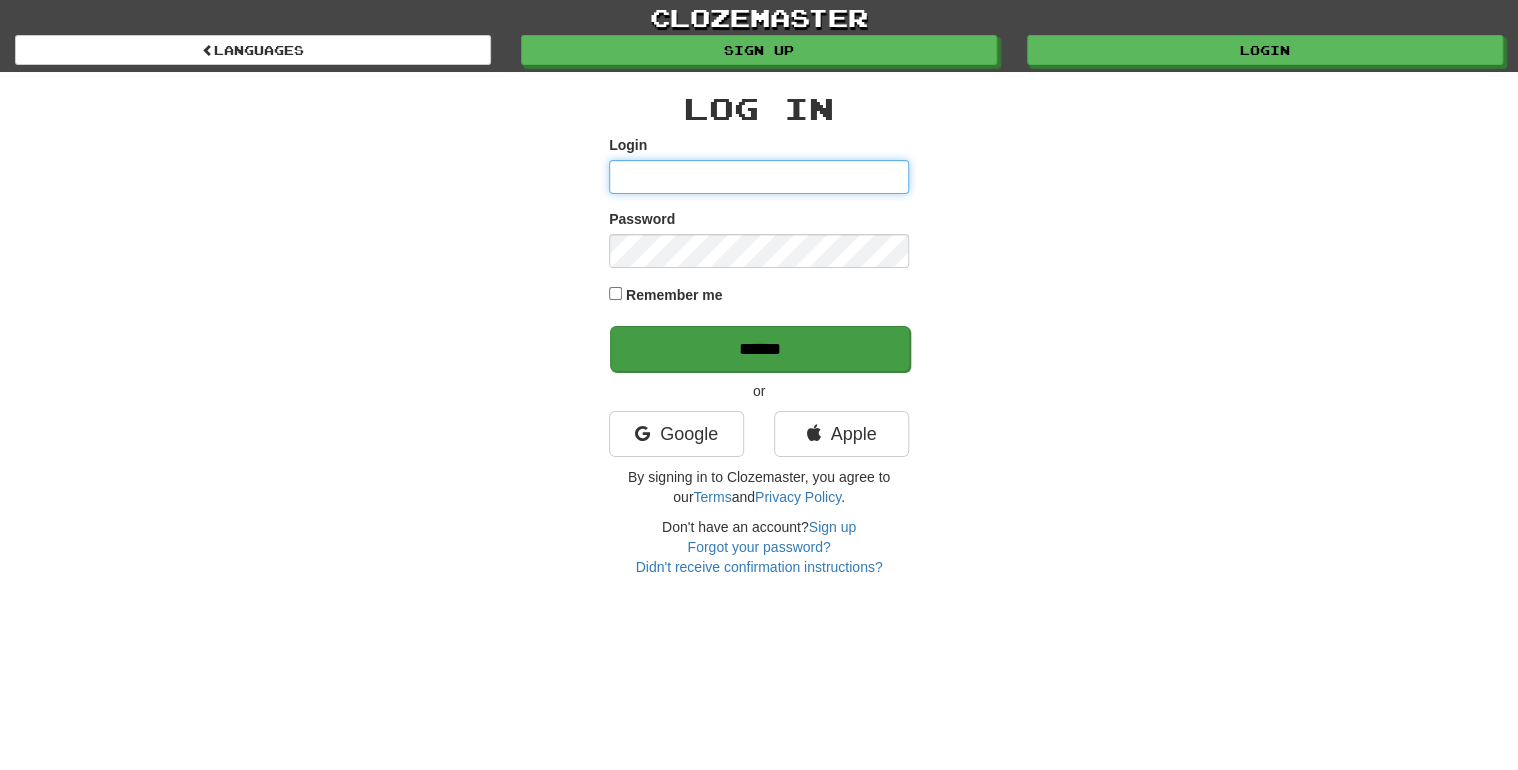type on "****" 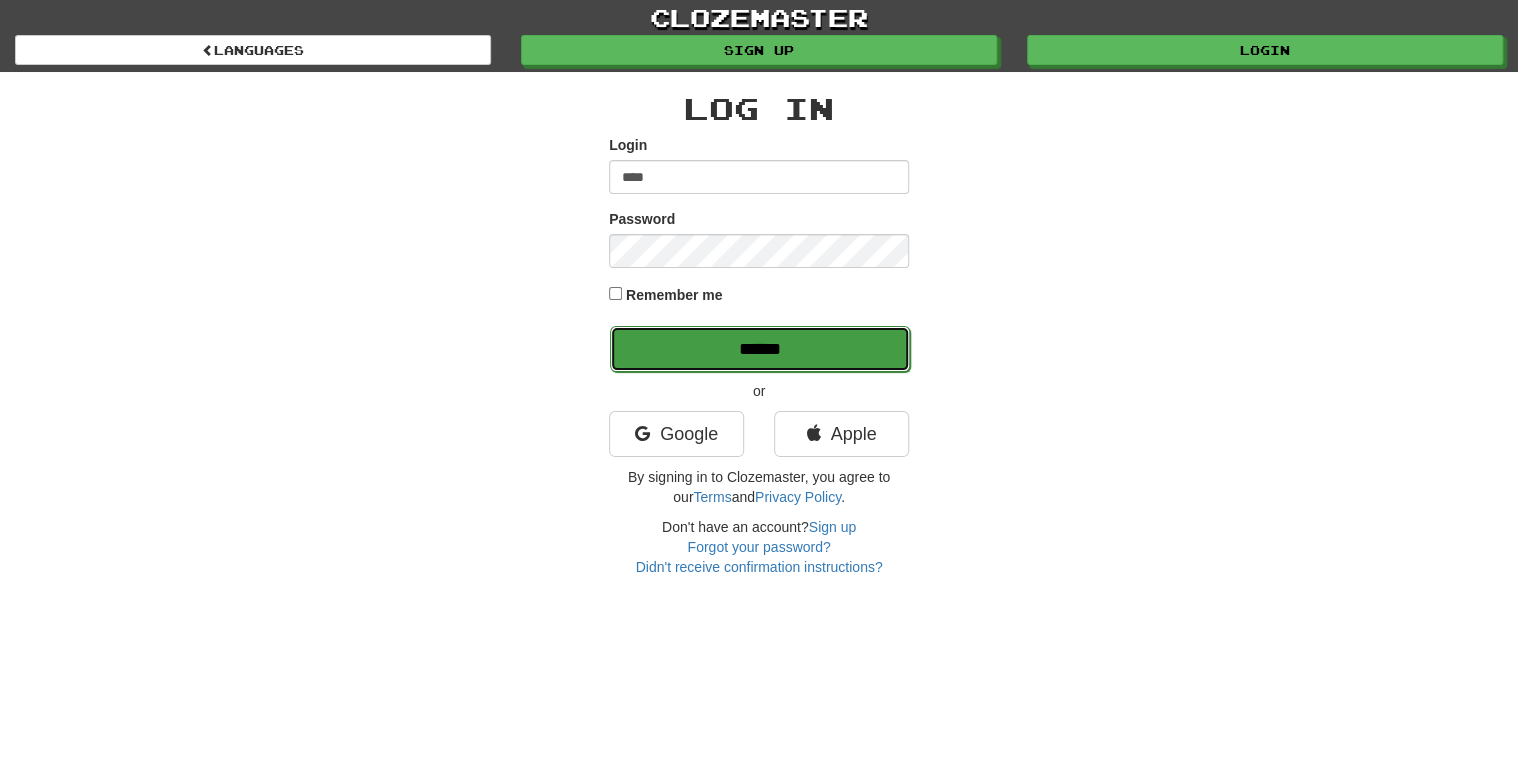 click on "******" at bounding box center (760, 349) 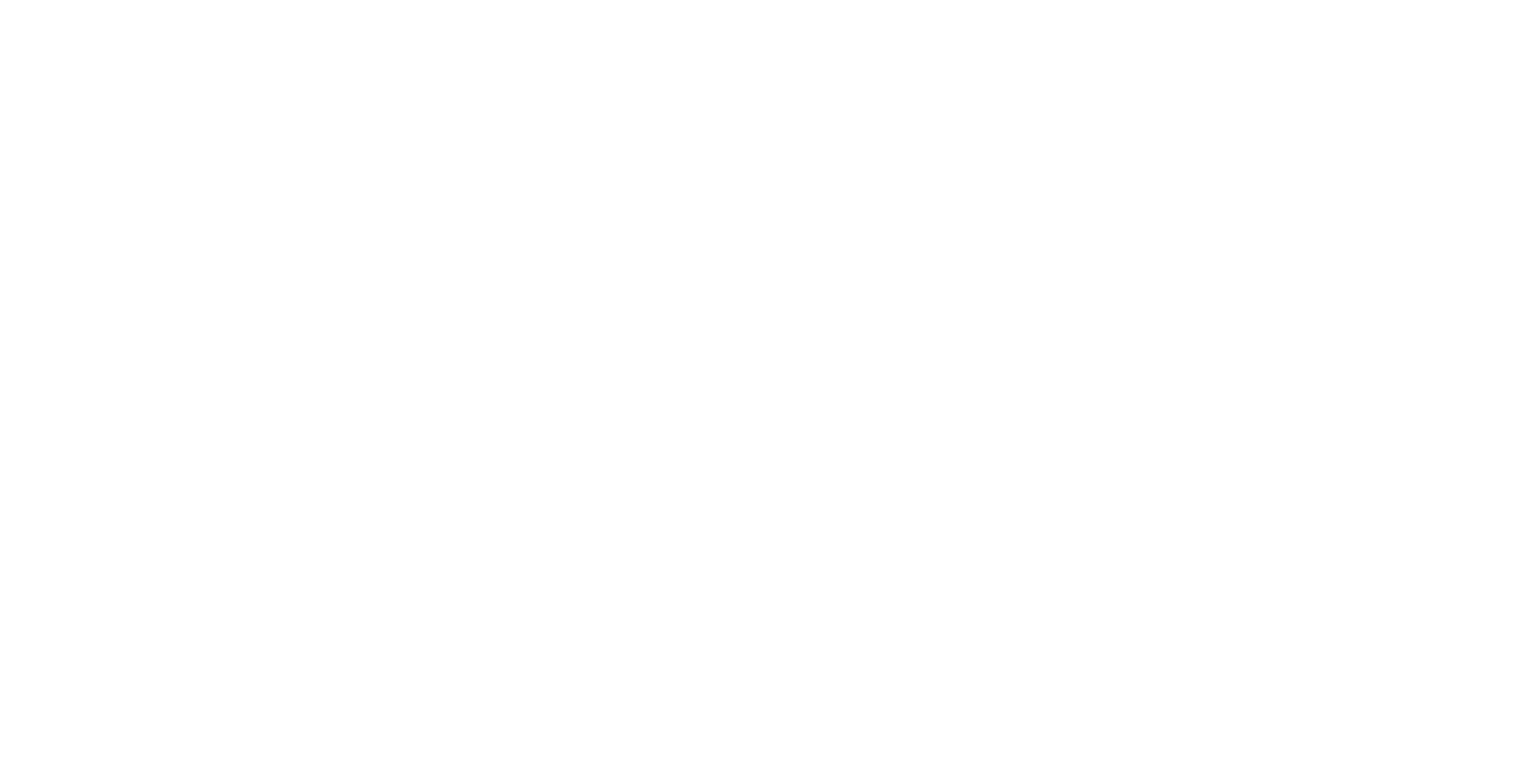 scroll, scrollTop: 0, scrollLeft: 0, axis: both 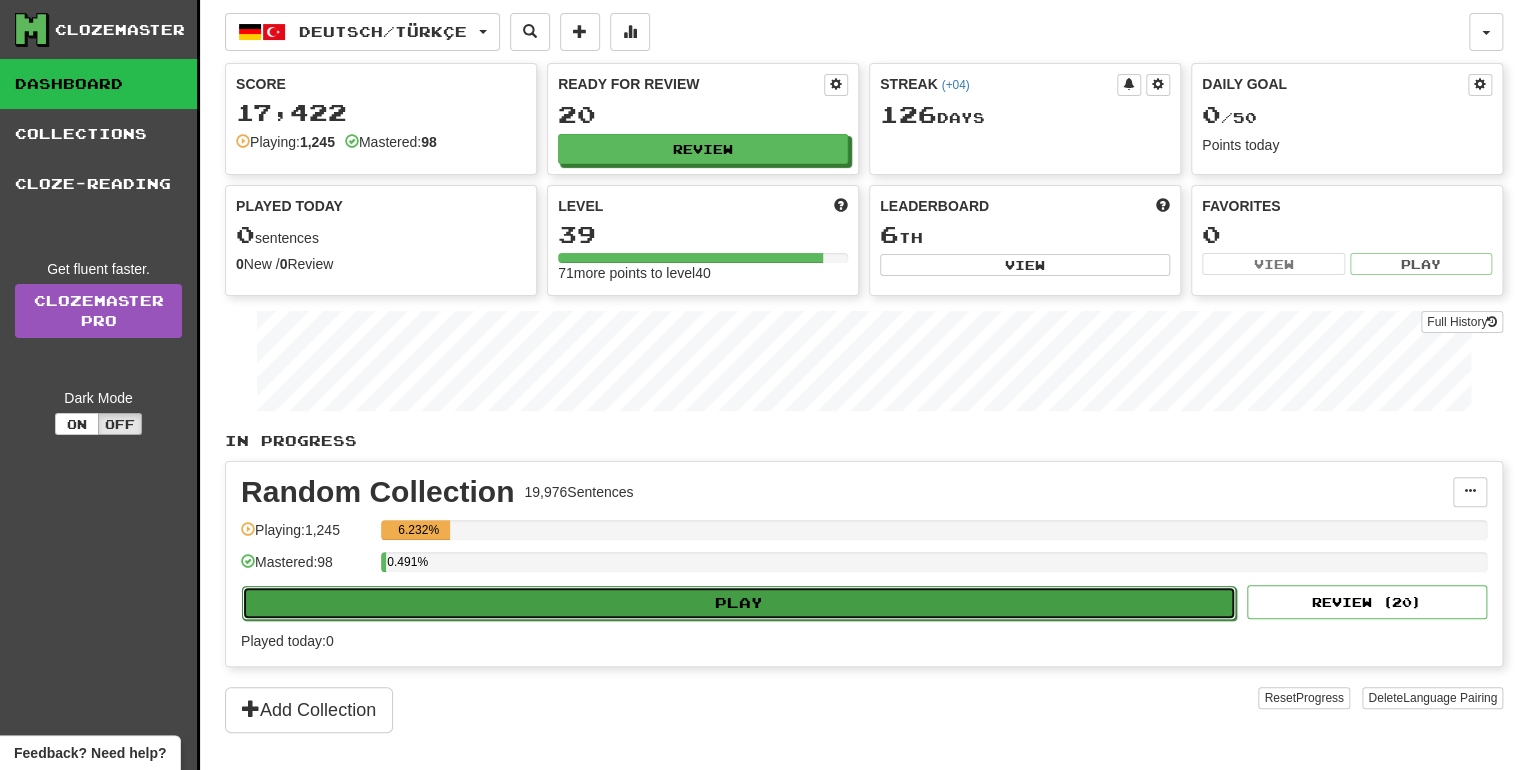 click on "Play" at bounding box center (739, 603) 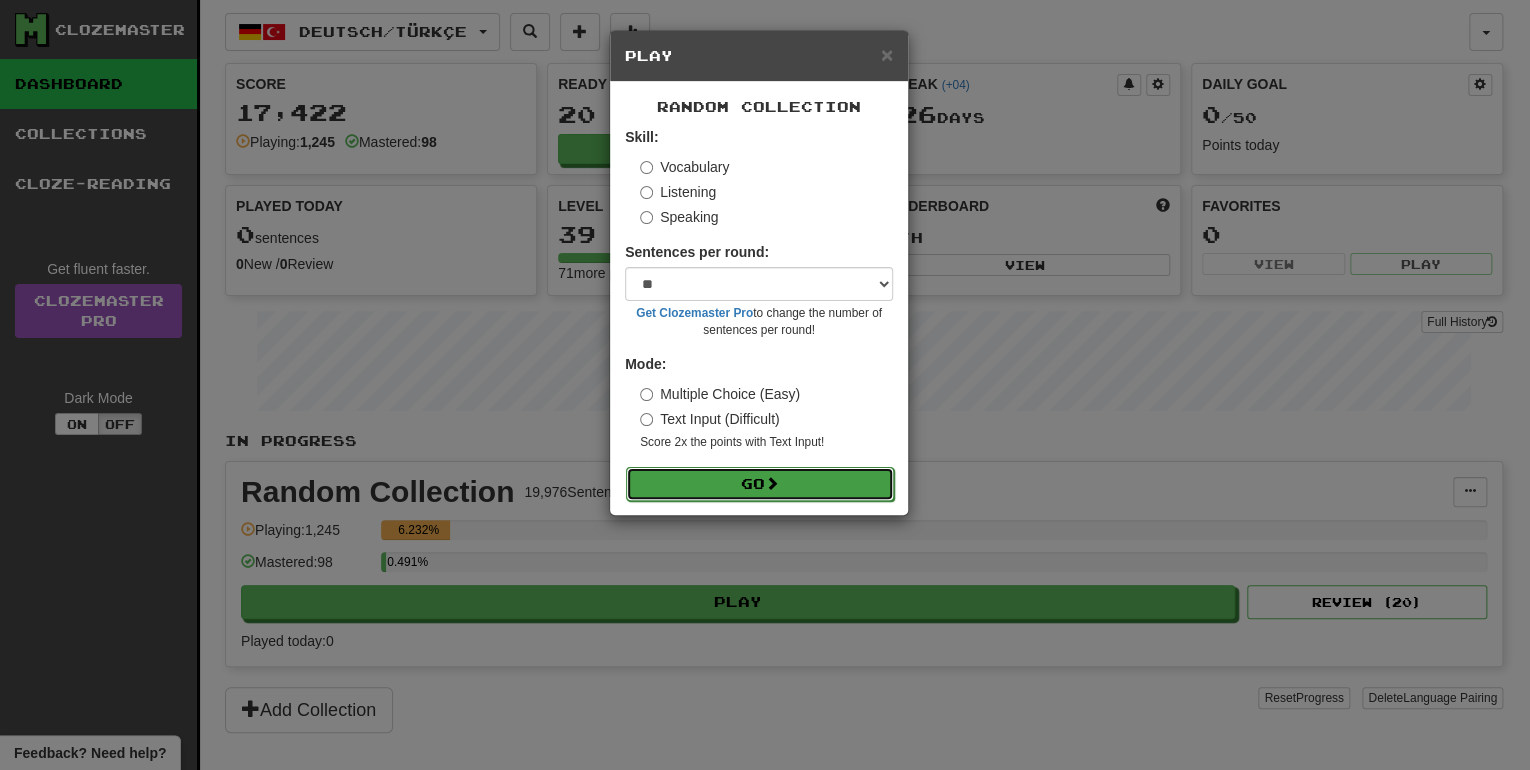 click at bounding box center (772, 483) 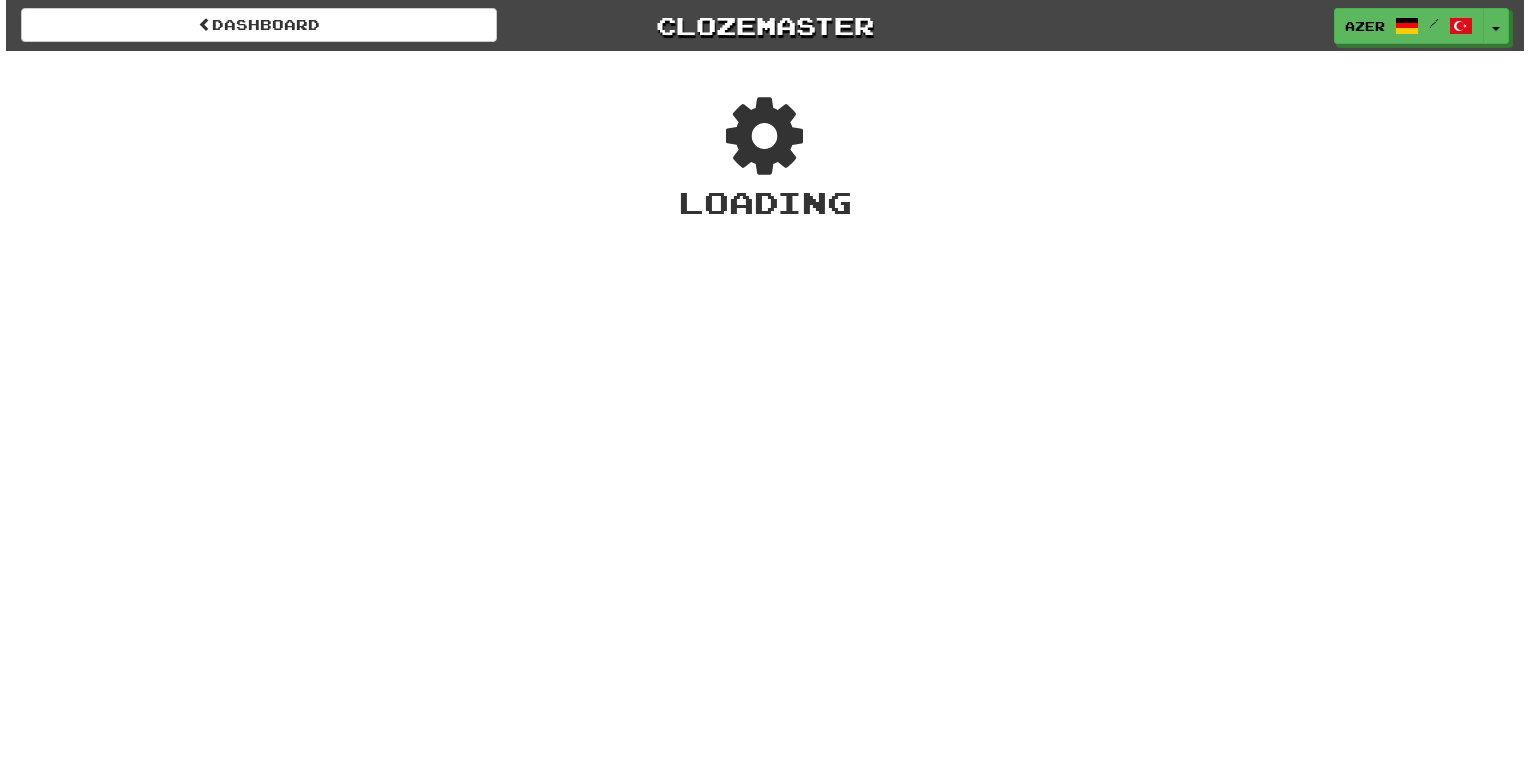 scroll, scrollTop: 0, scrollLeft: 0, axis: both 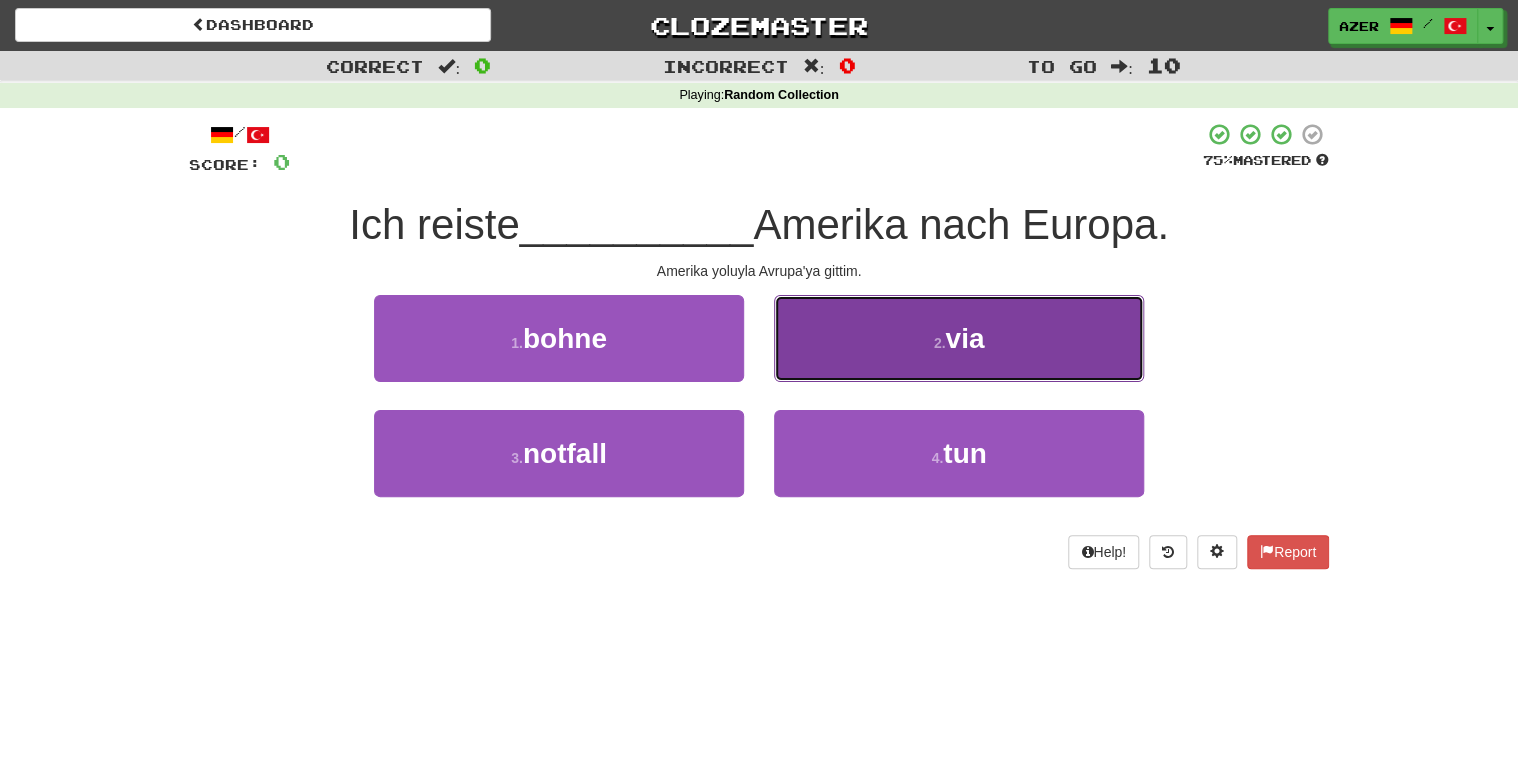 click on "2 .  via" at bounding box center [959, 338] 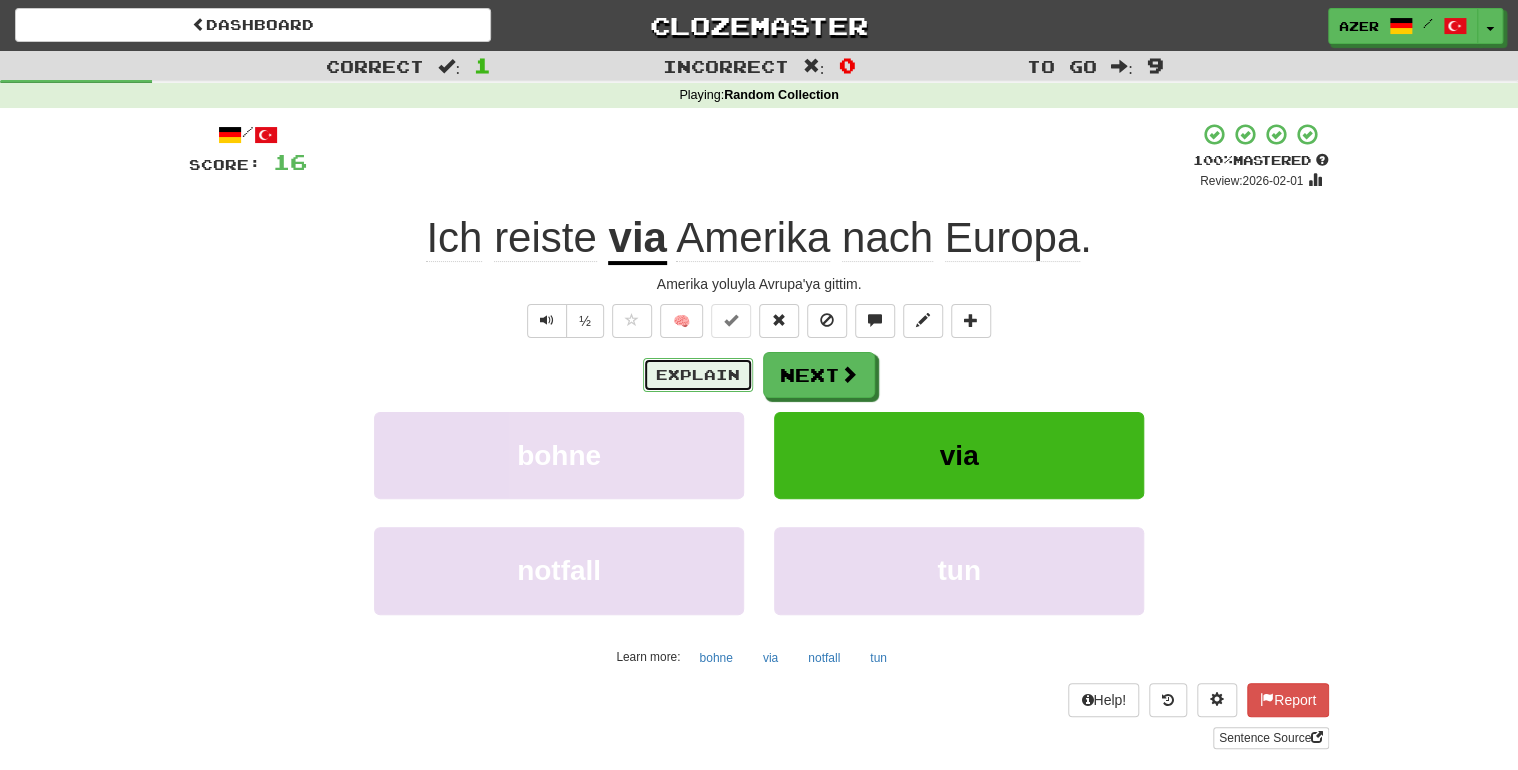click on "Explain" at bounding box center [698, 375] 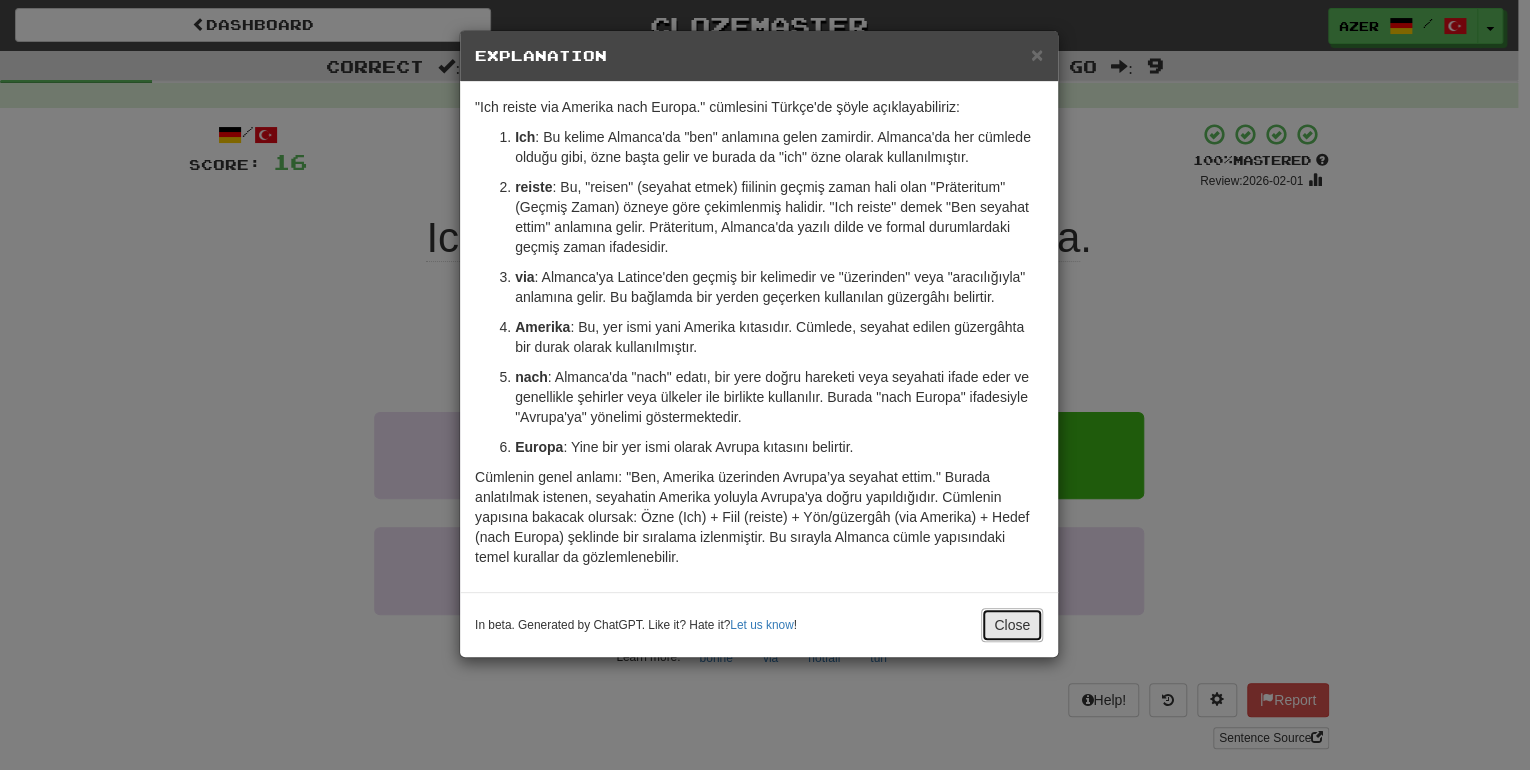 click on "Close" at bounding box center (1012, 625) 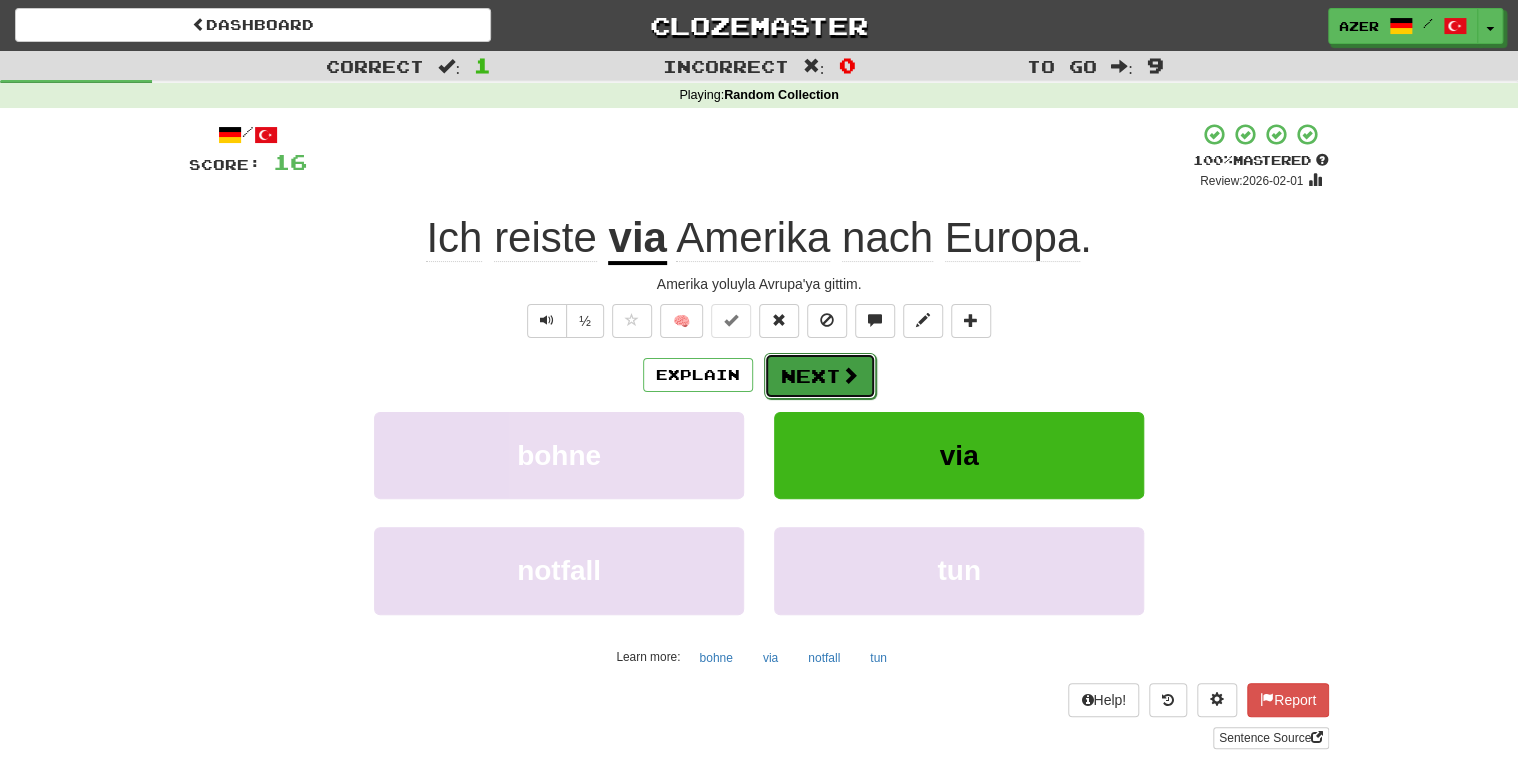 click on "Next" at bounding box center (820, 376) 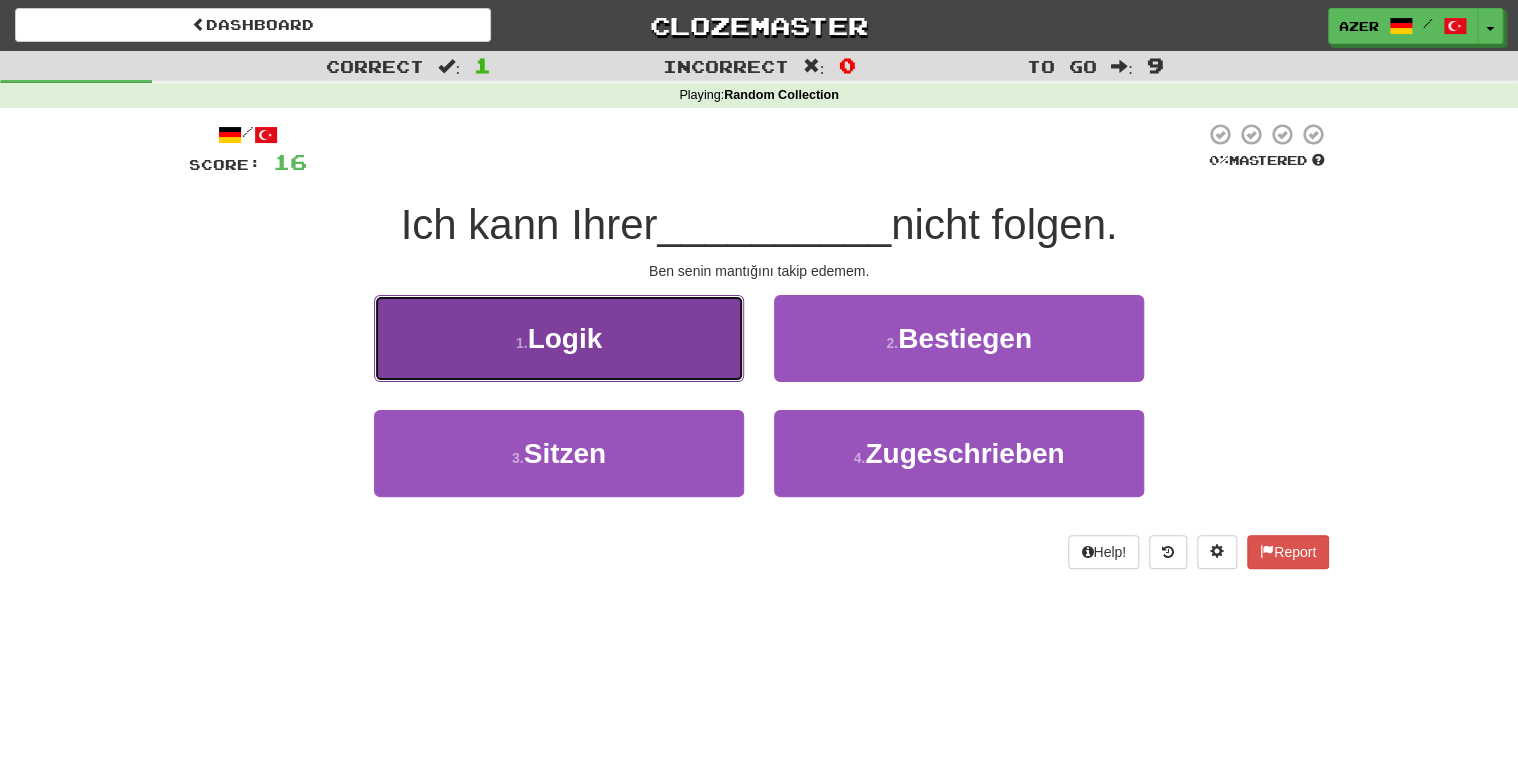 click on "Logik" at bounding box center (565, 338) 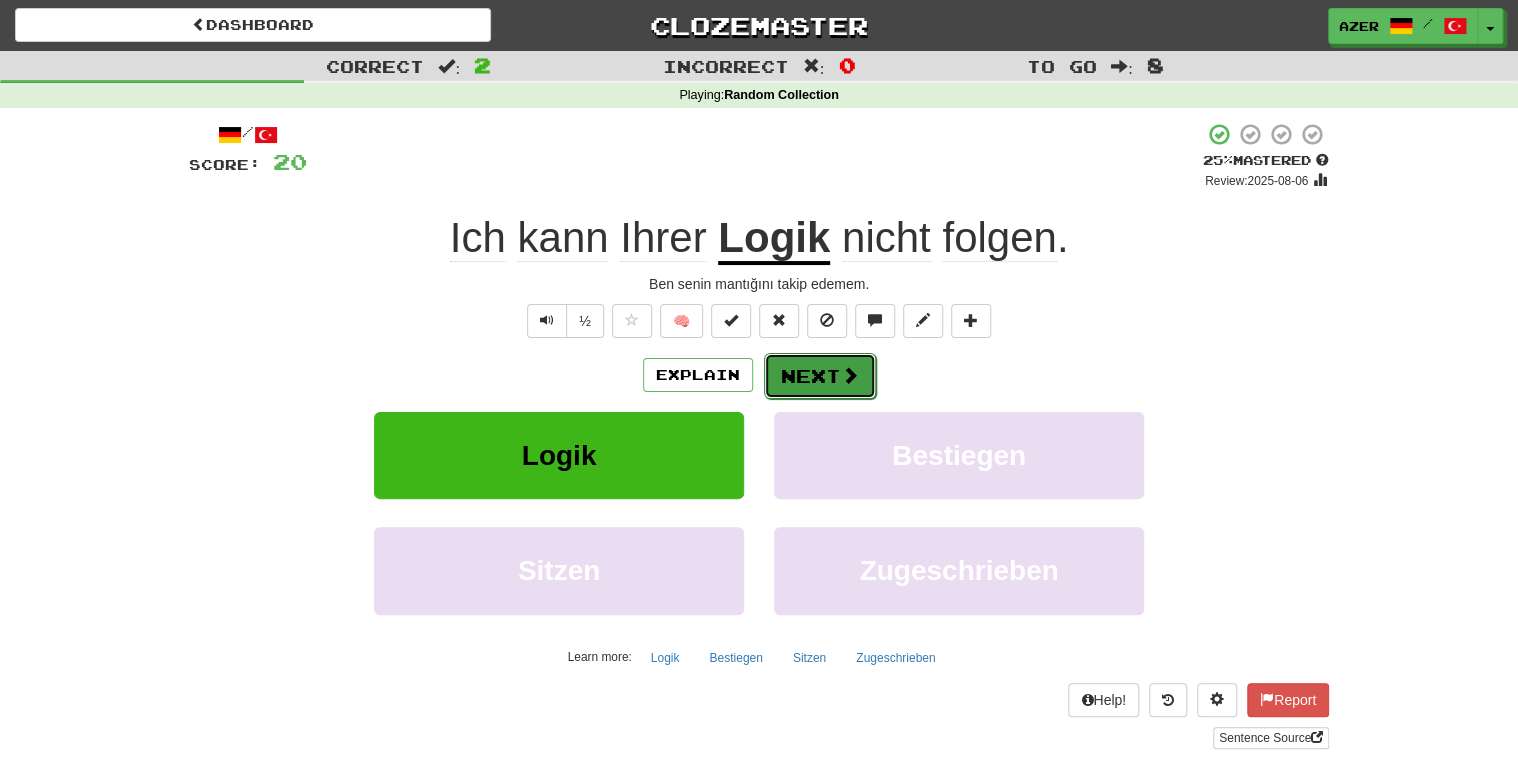 click on "Next" at bounding box center [820, 376] 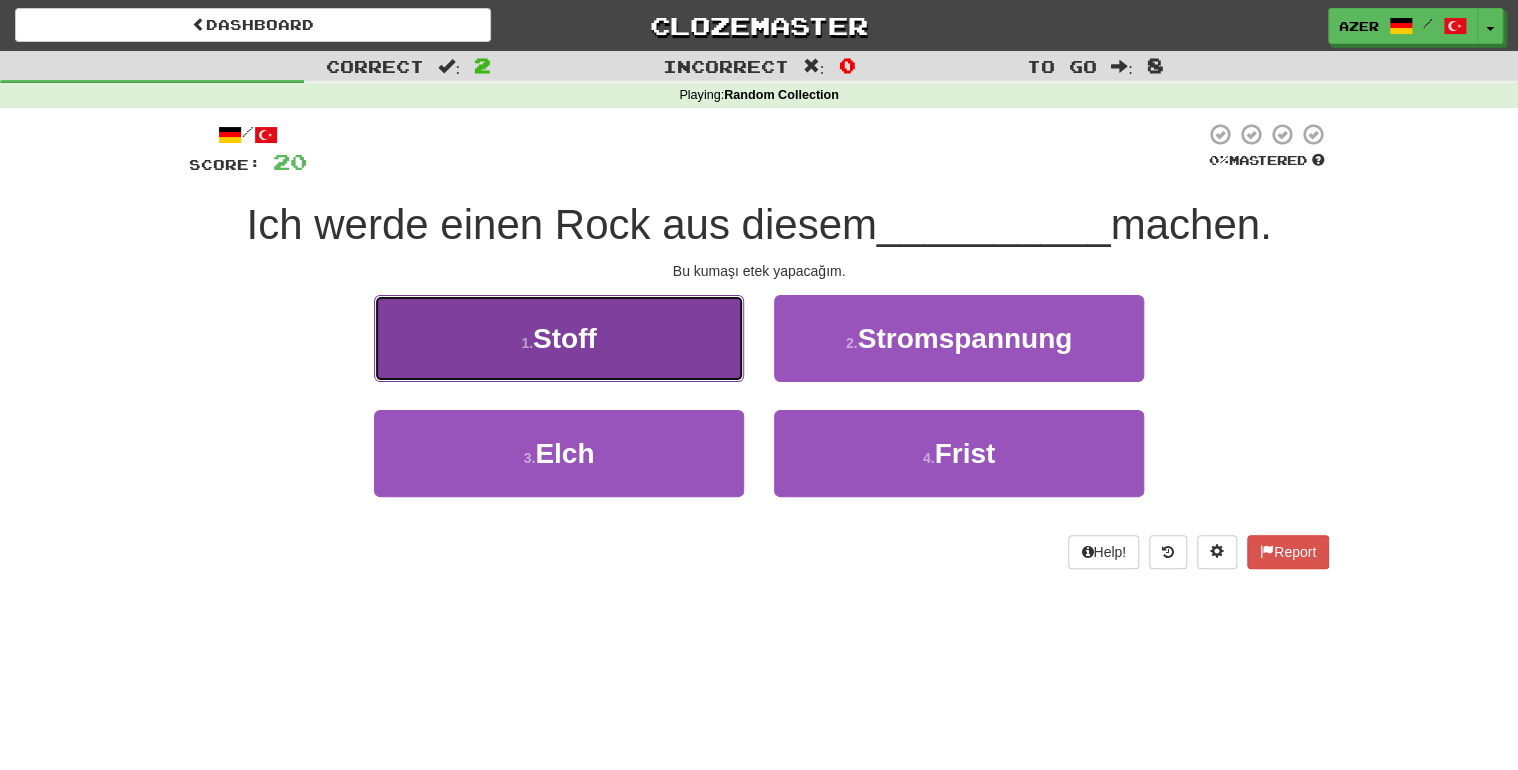 click on "1 .  Stoff" at bounding box center [559, 338] 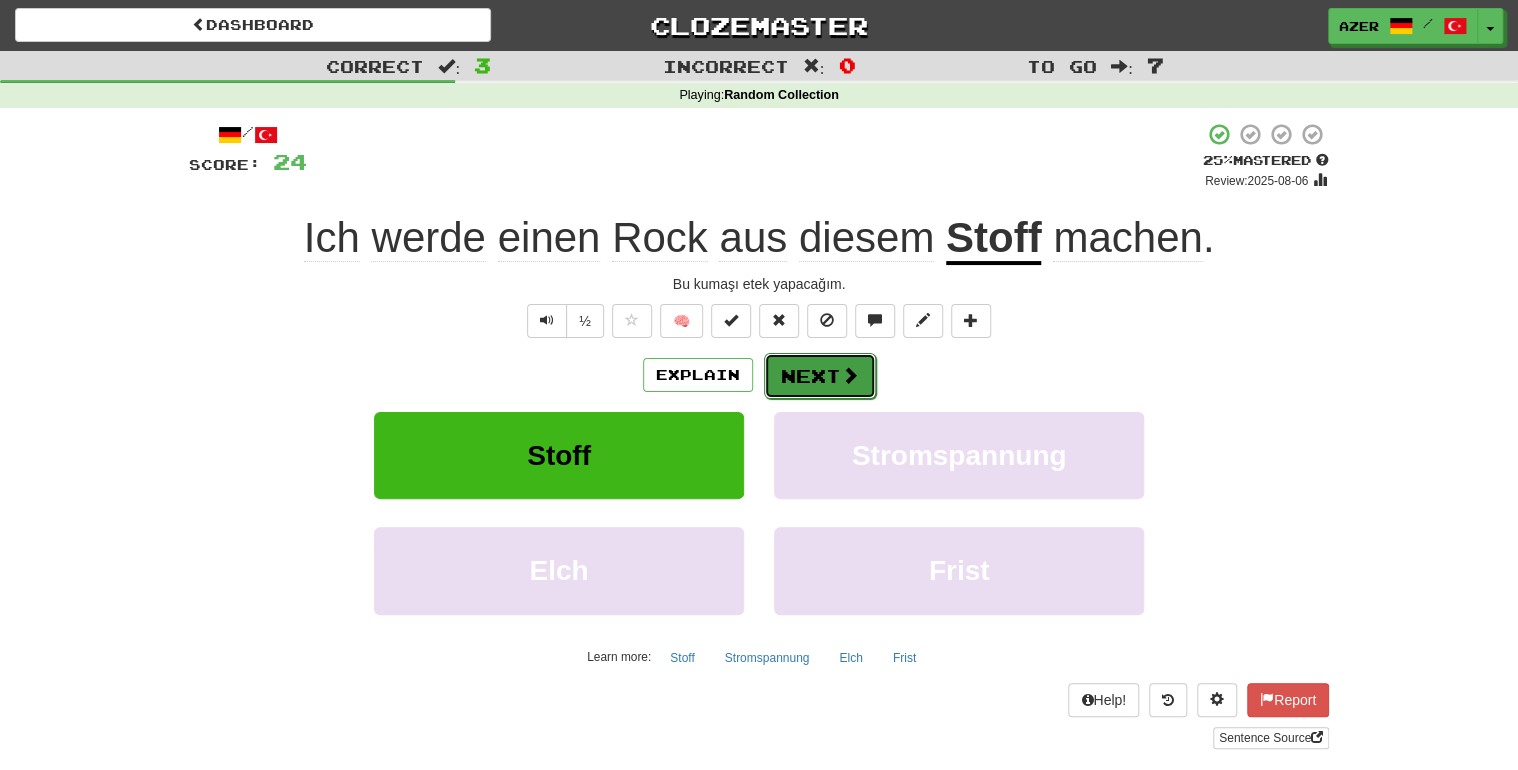 click on "Next" at bounding box center [820, 376] 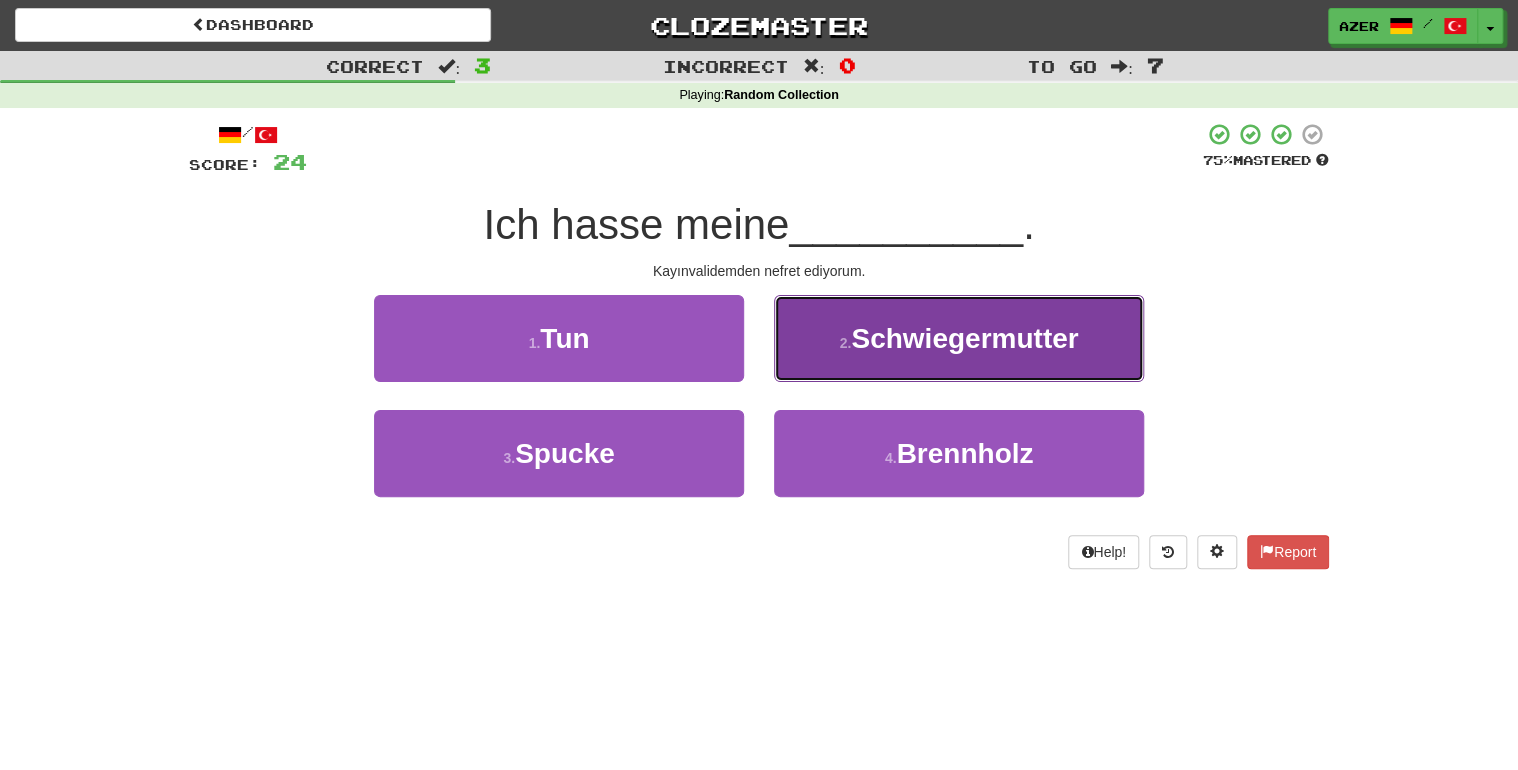 click on "Schwiegermutter" at bounding box center [964, 338] 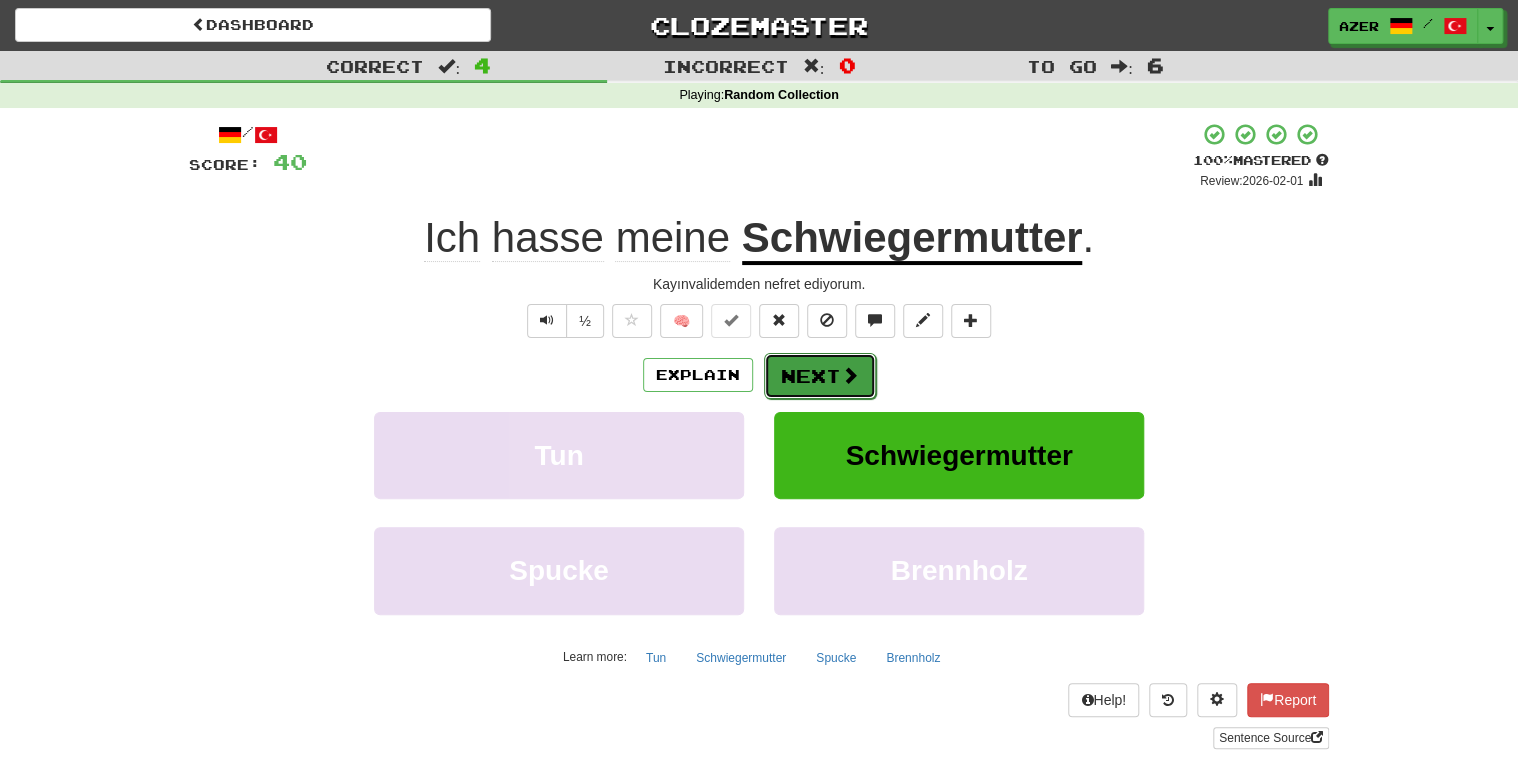 click on "Next" at bounding box center [820, 376] 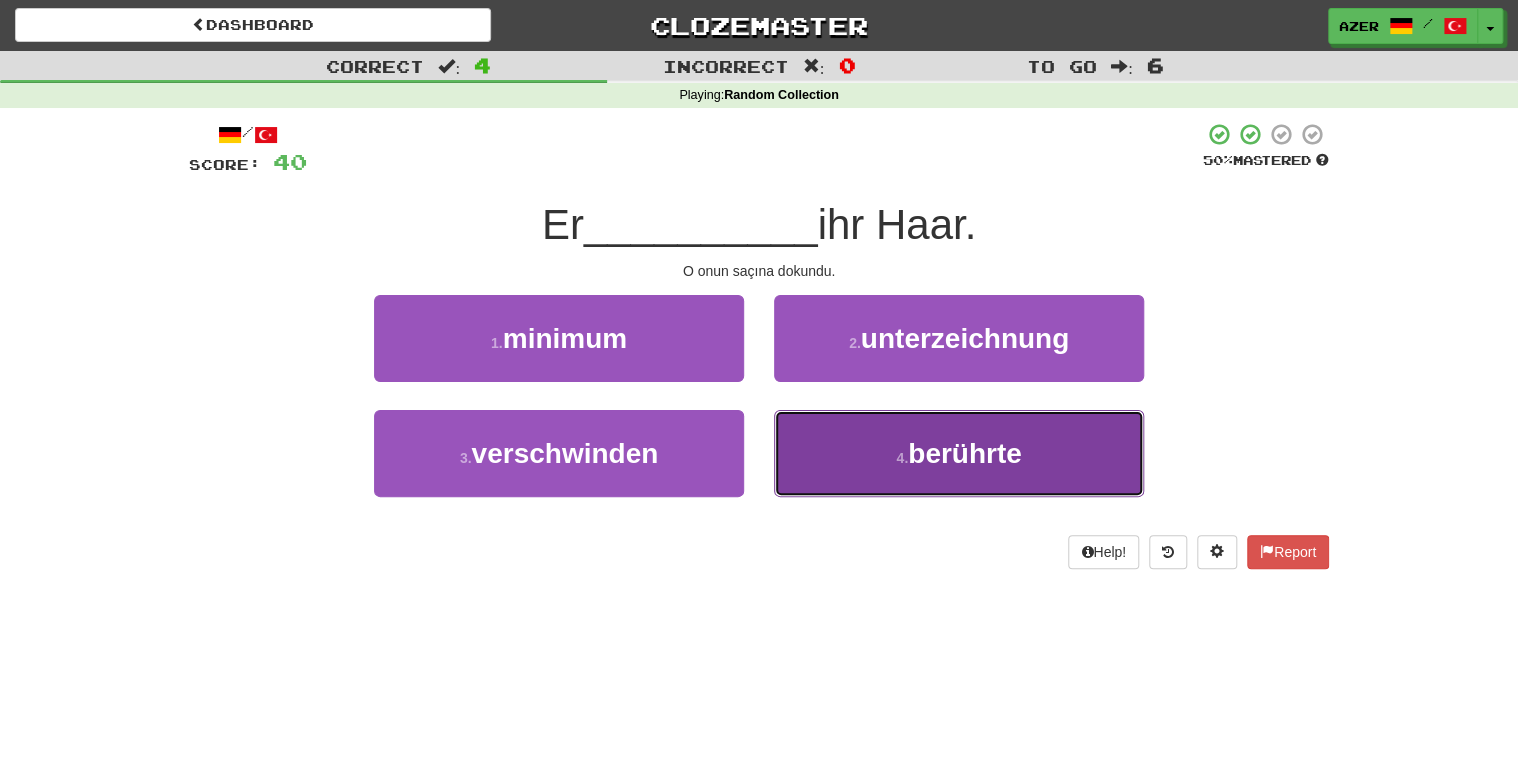 click on "berührte" at bounding box center (965, 453) 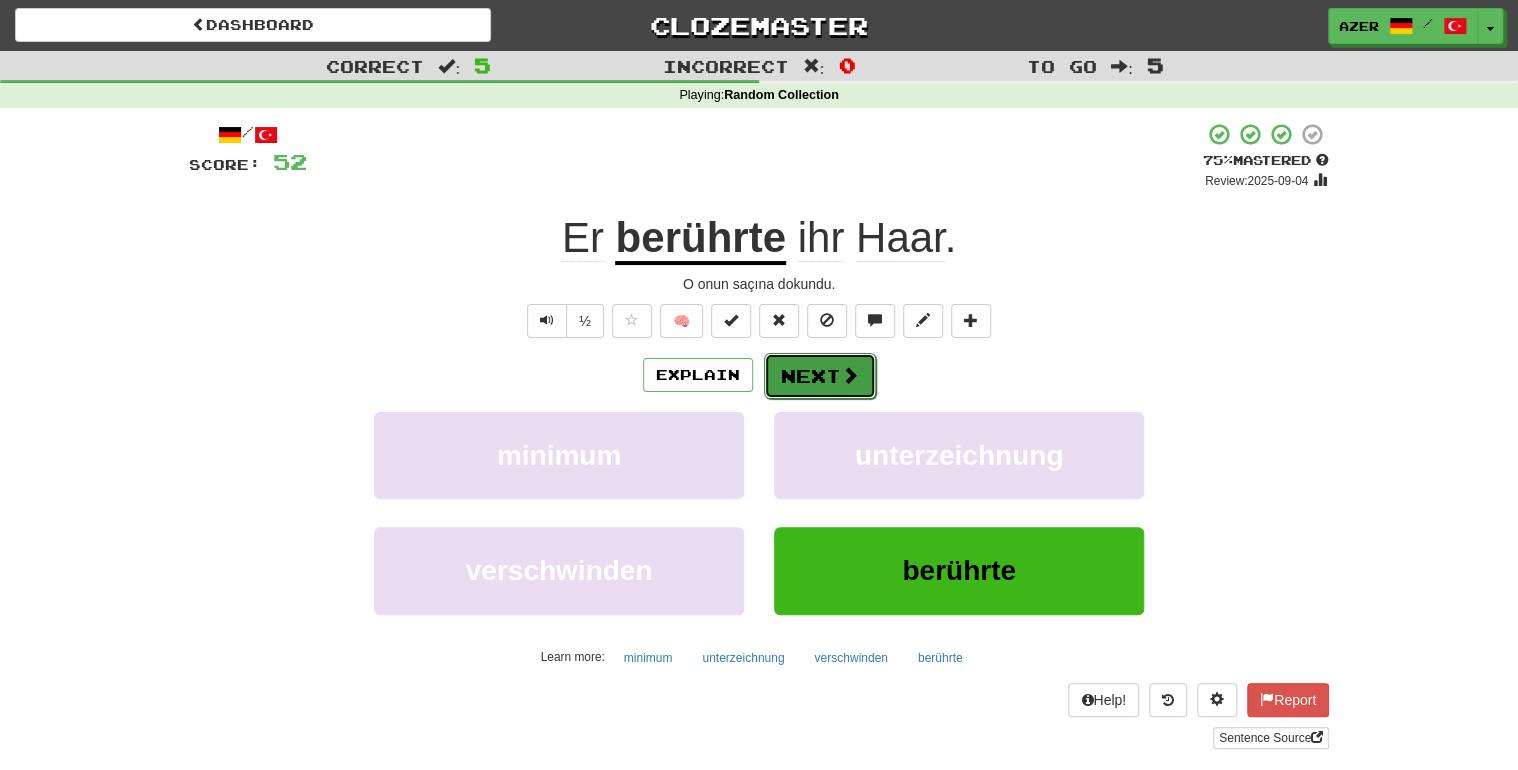 click on "Next" at bounding box center [820, 376] 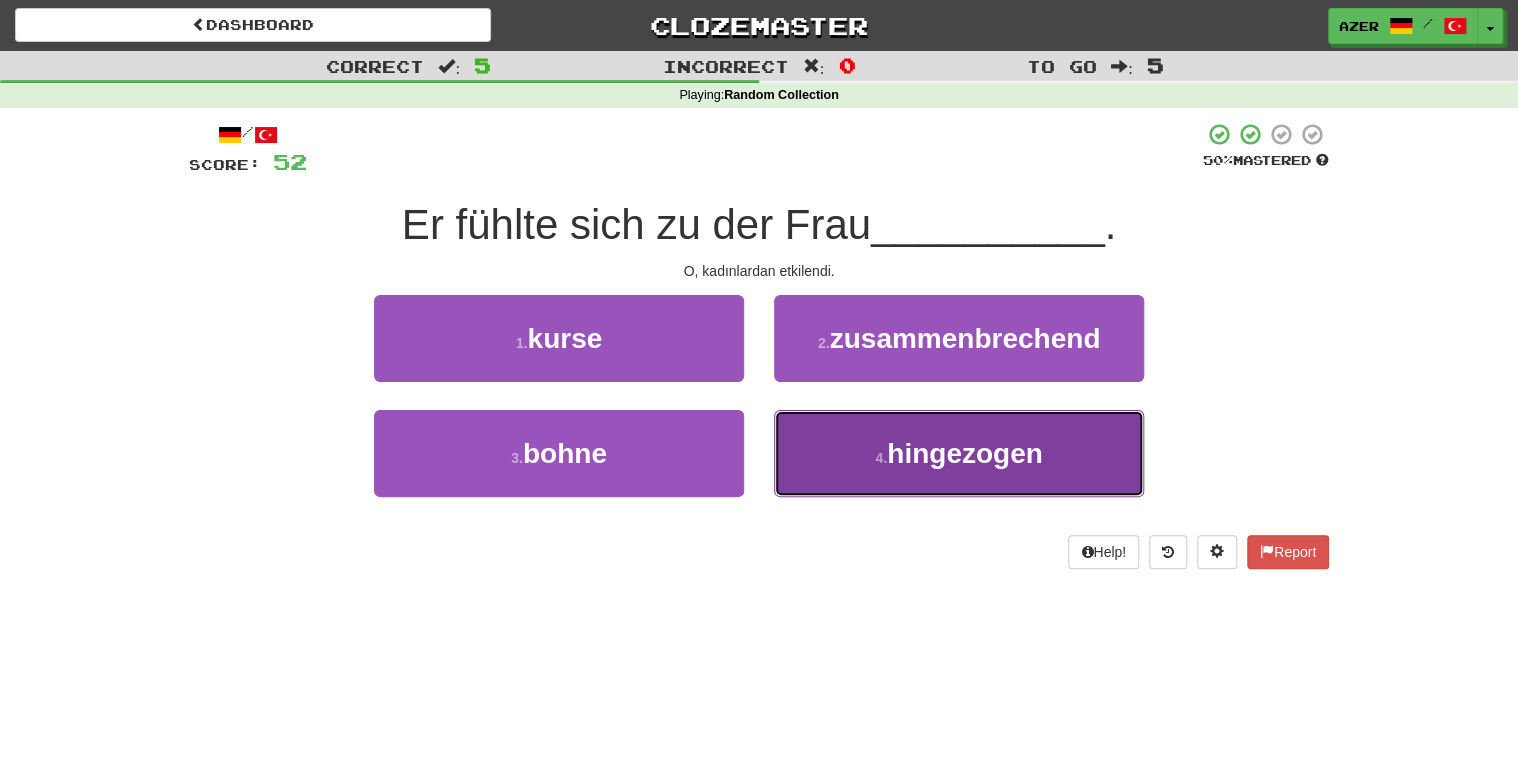 click on "4 .  hingezogen" at bounding box center [959, 453] 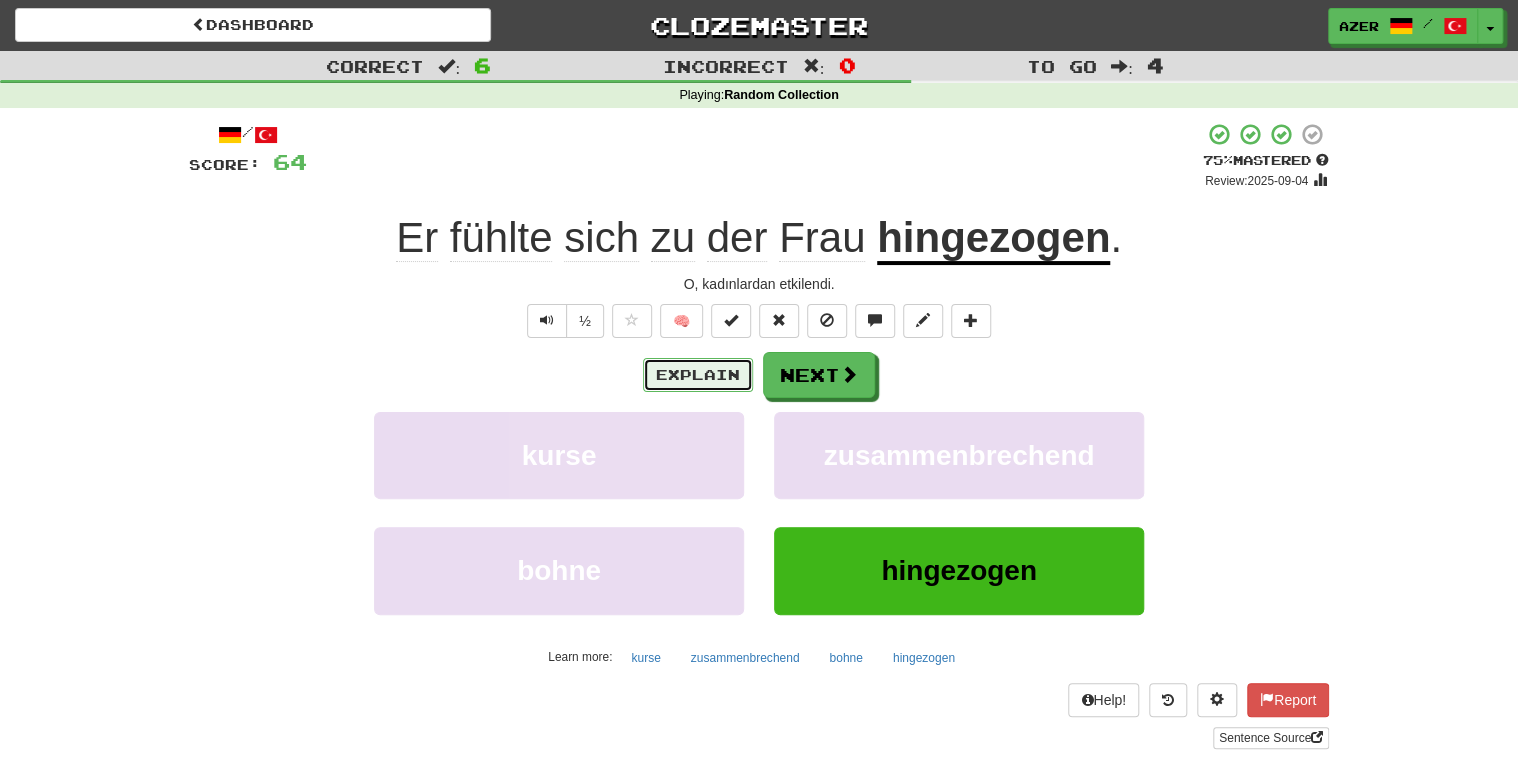 click on "Explain" at bounding box center (698, 375) 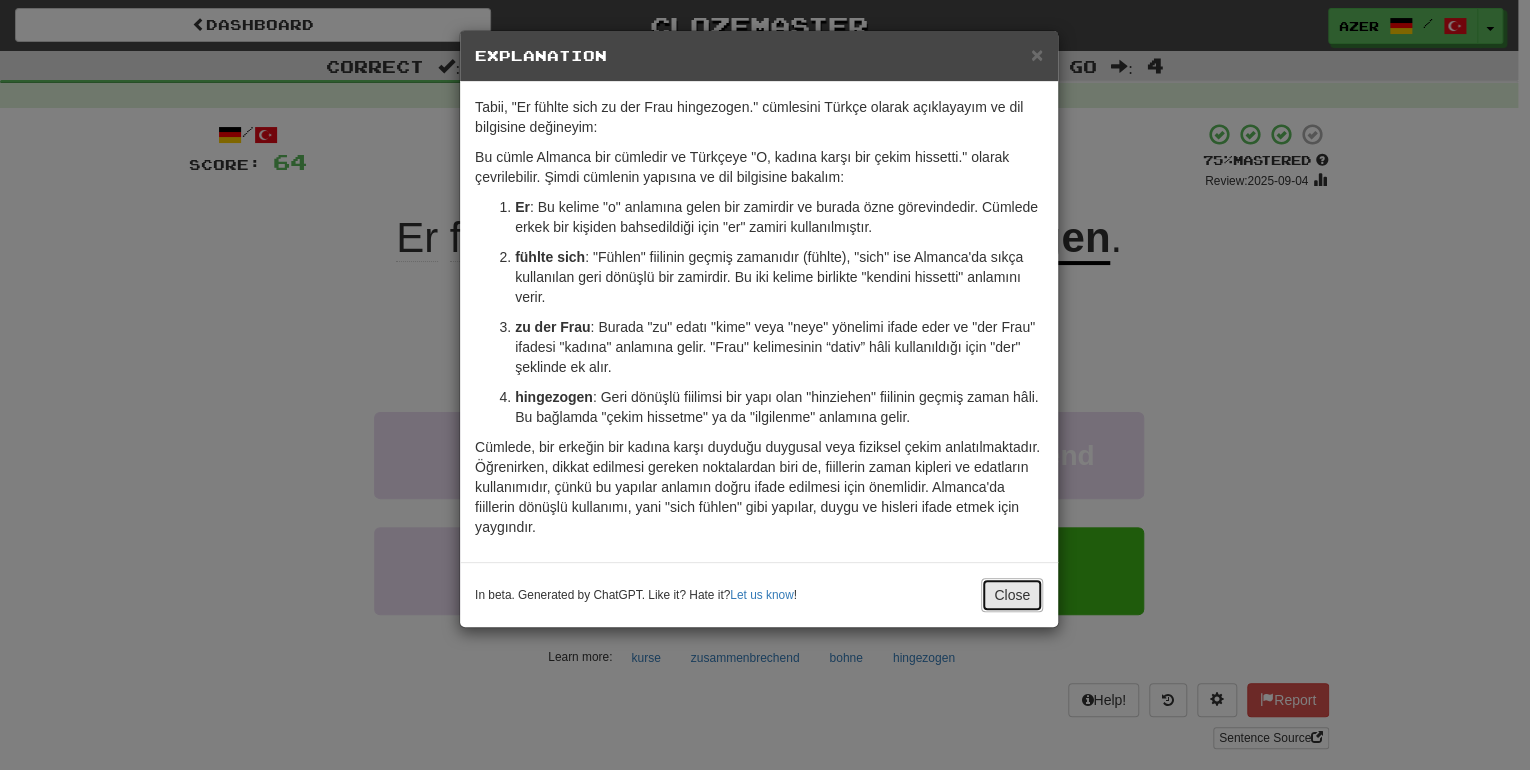 click on "Close" at bounding box center (1012, 595) 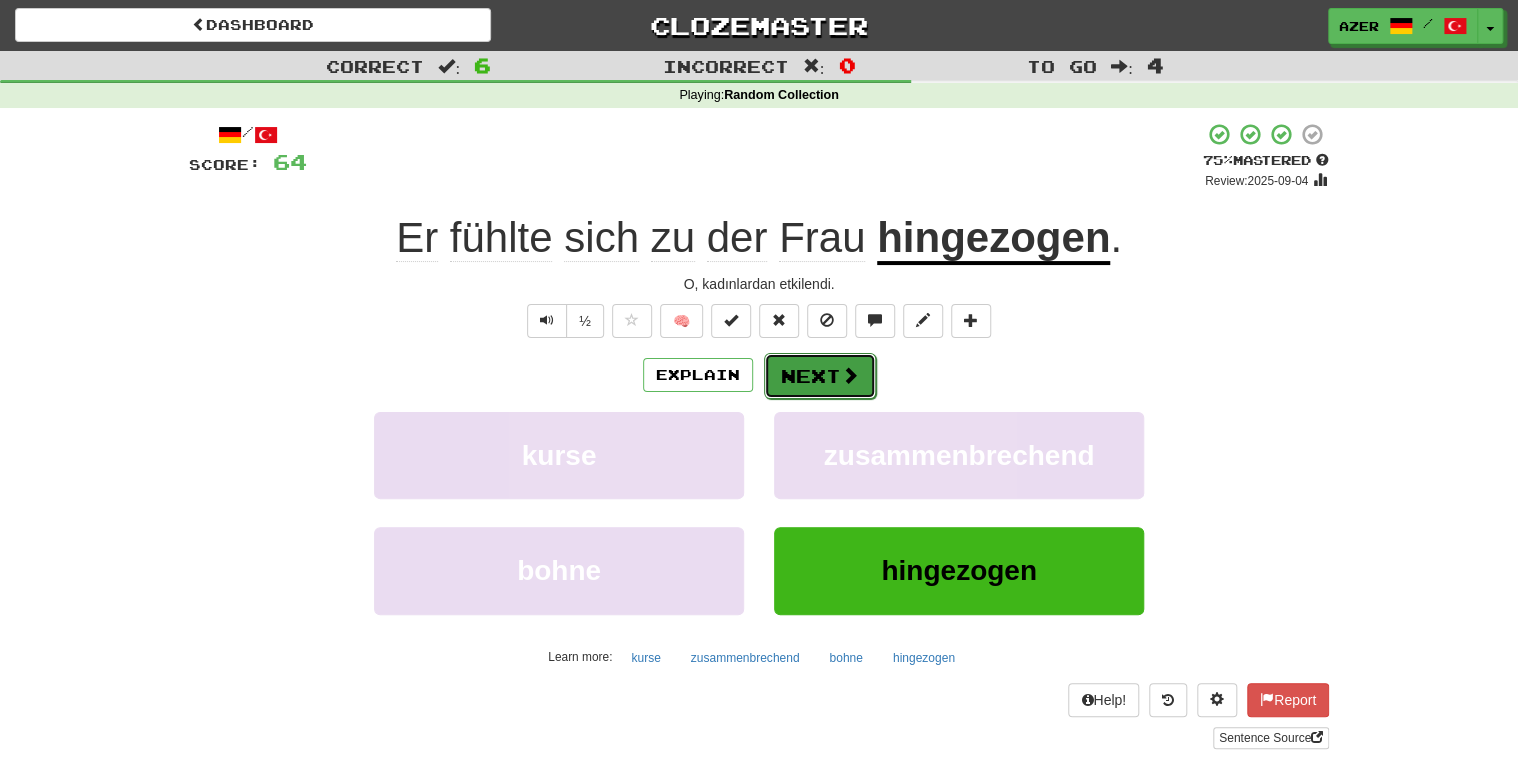click on "Next" at bounding box center [820, 376] 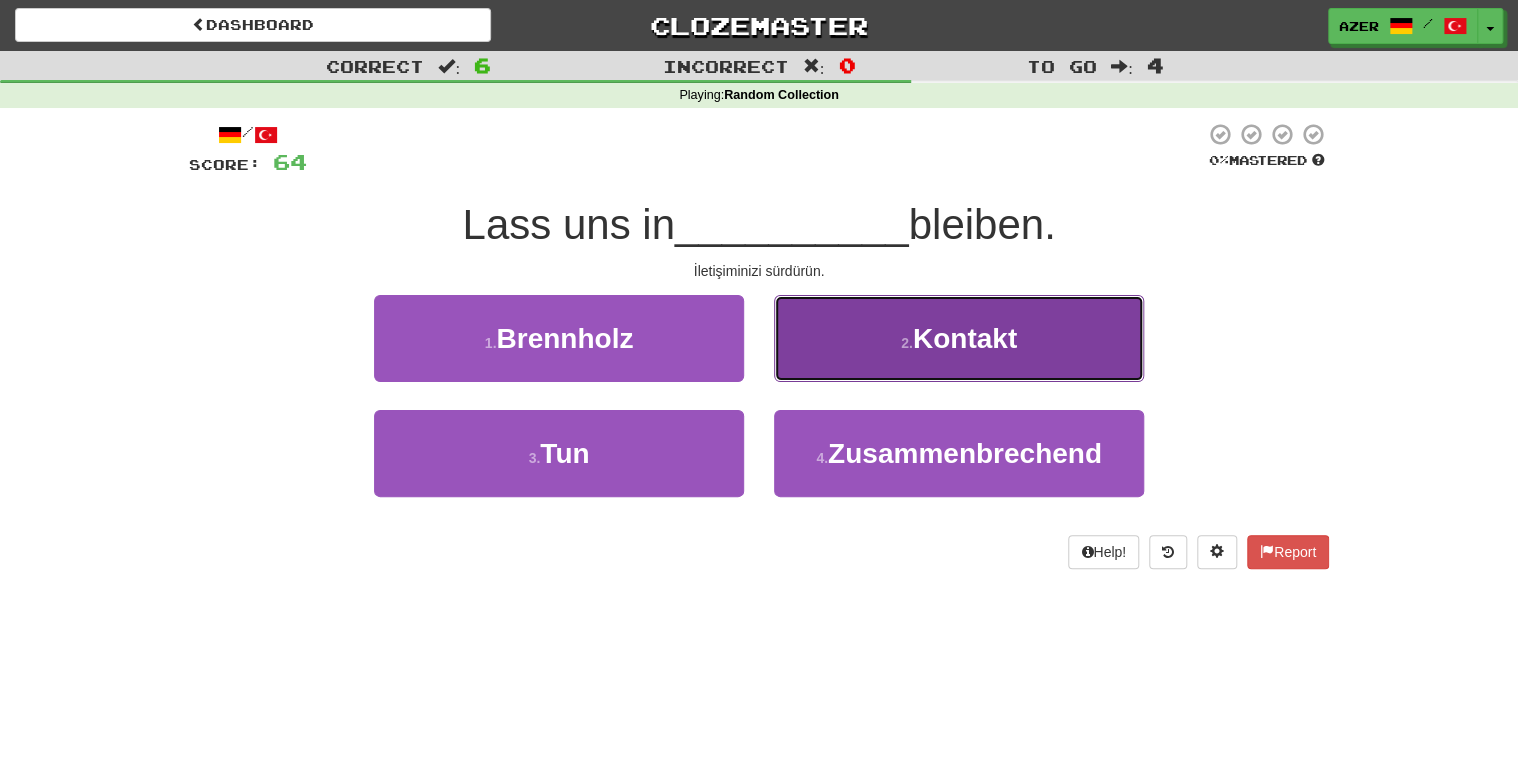 click on "Kontakt" at bounding box center (965, 338) 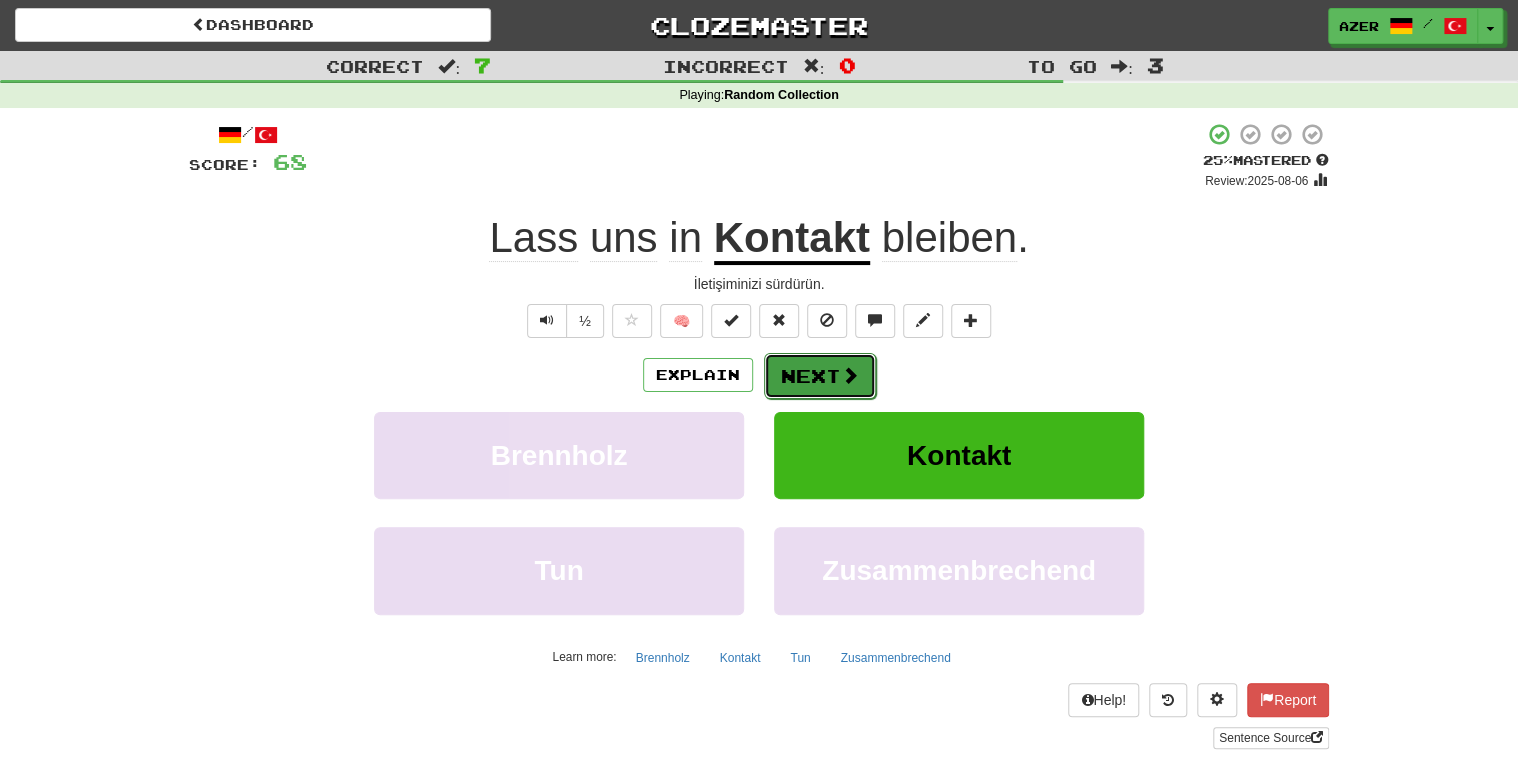 click on "Next" at bounding box center (820, 376) 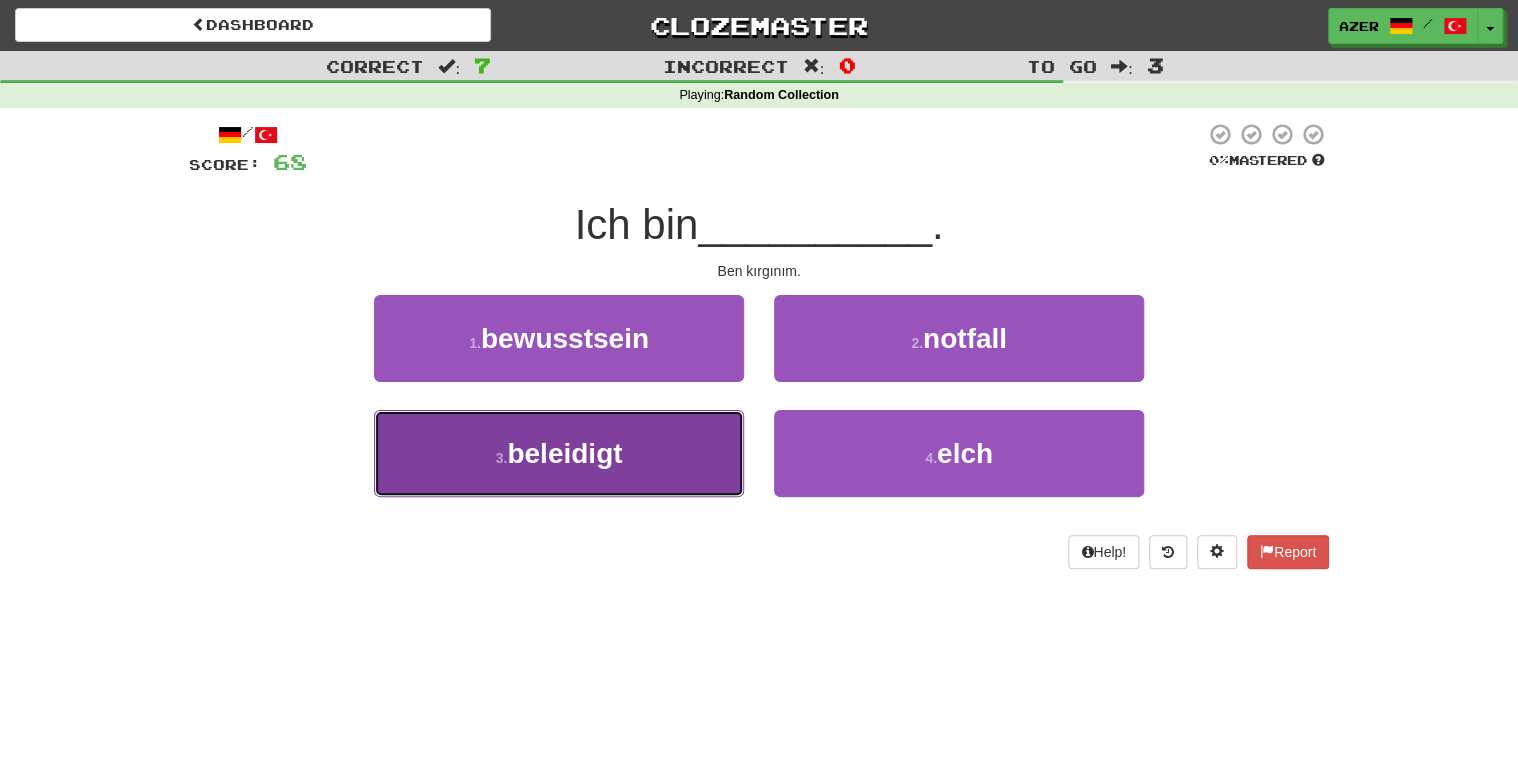 click on "beleidigt" at bounding box center (564, 453) 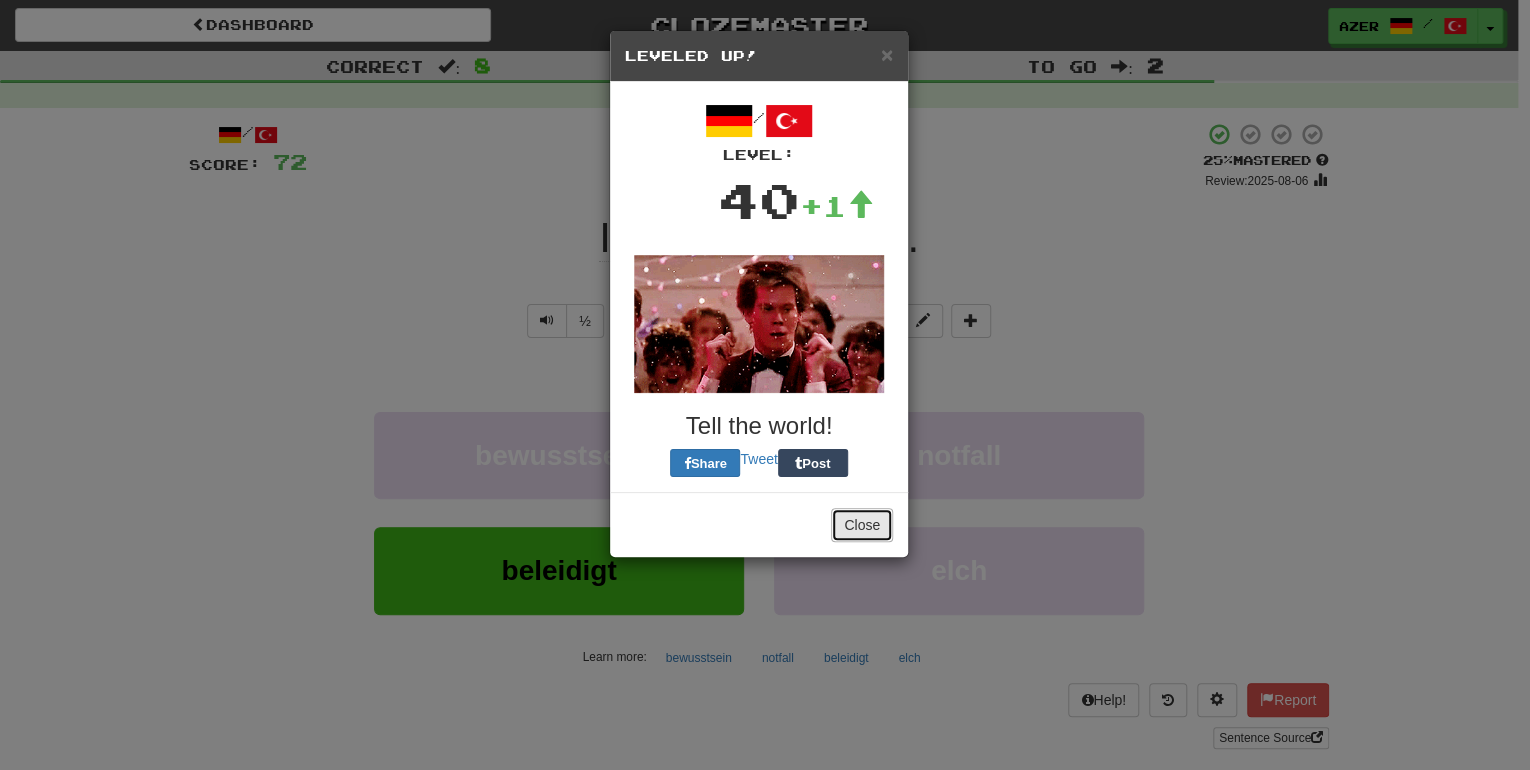 click on "Close" at bounding box center [862, 525] 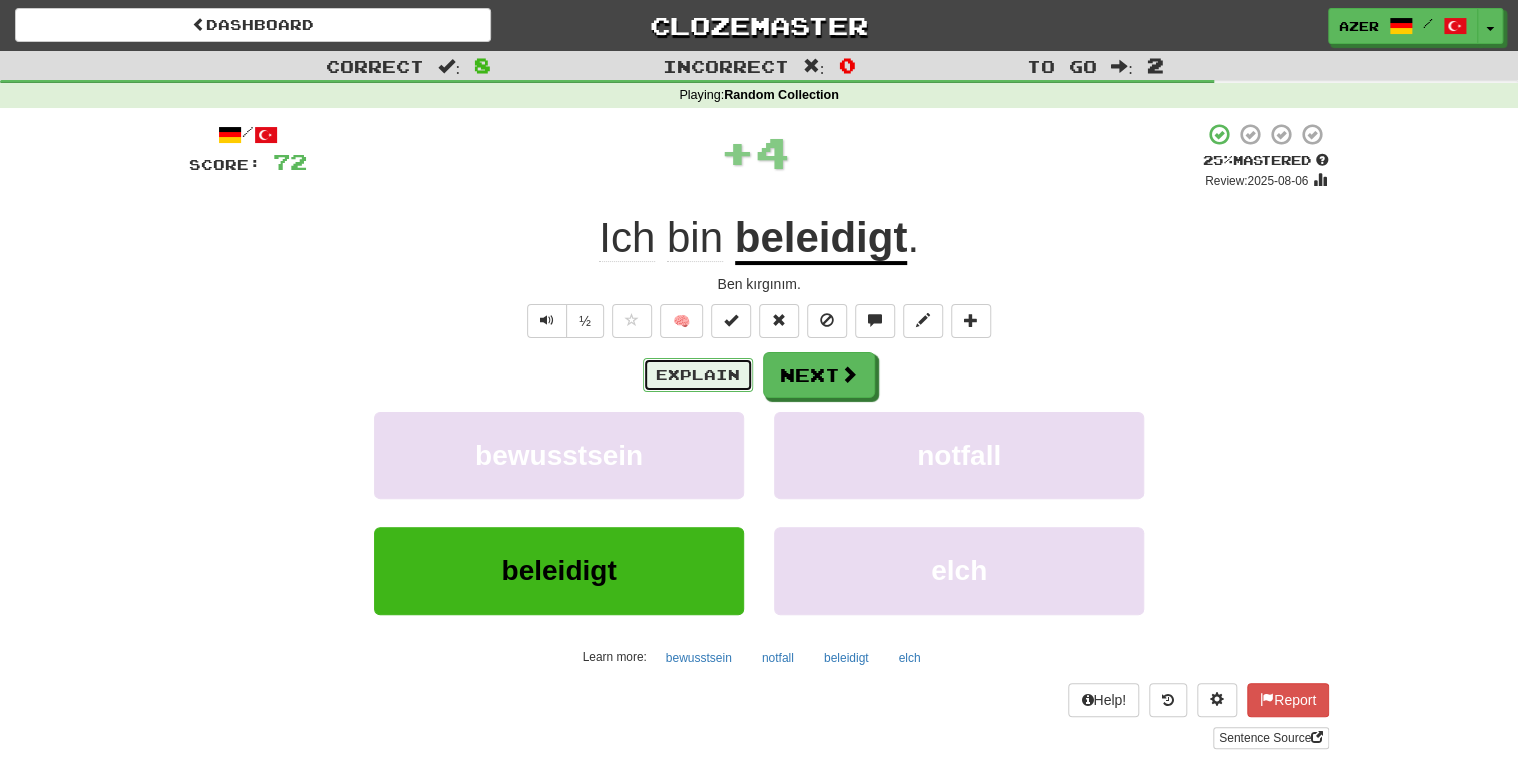 click on "Explain" at bounding box center (698, 375) 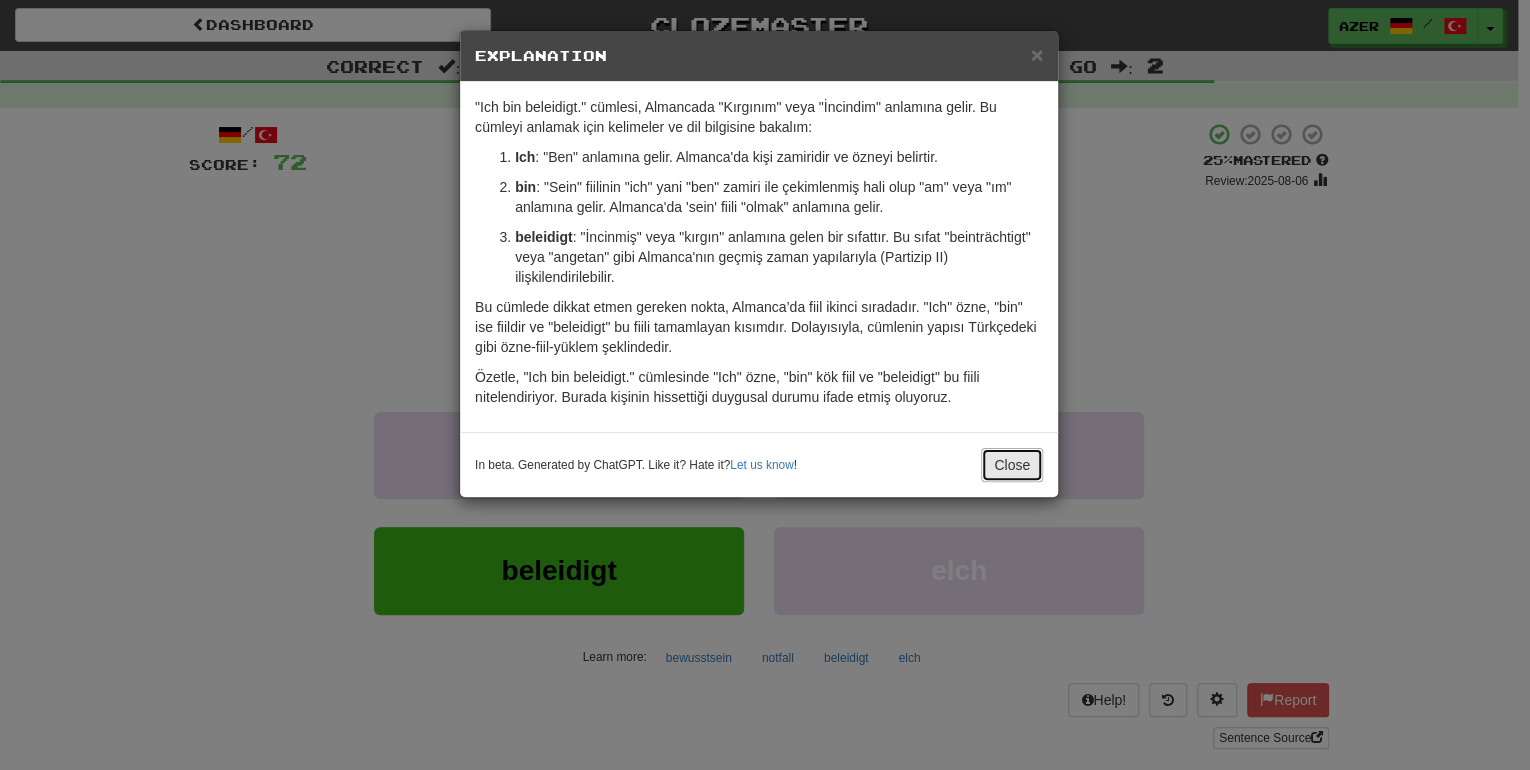 click on "Close" at bounding box center [1012, 465] 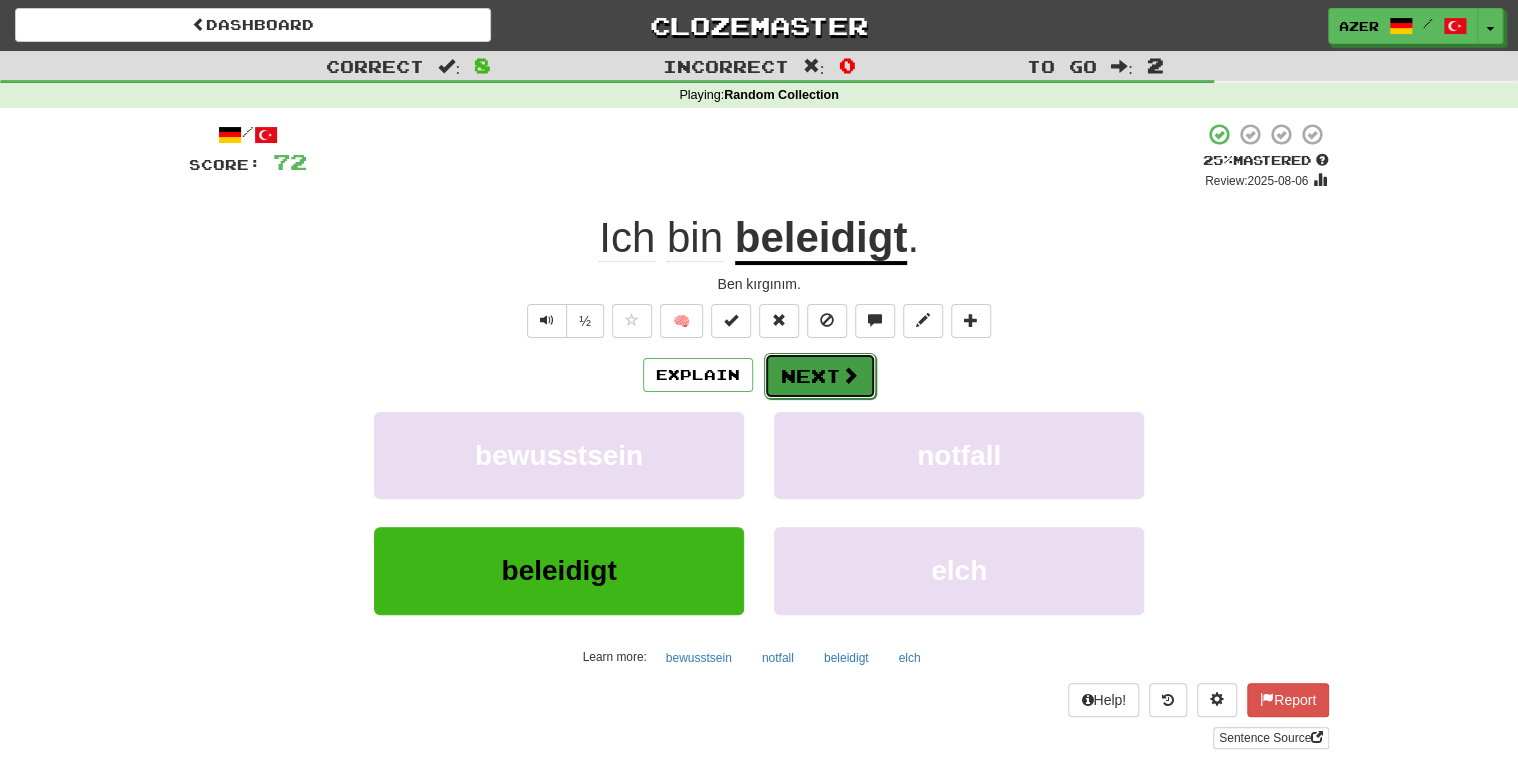 click on "Next" at bounding box center (820, 376) 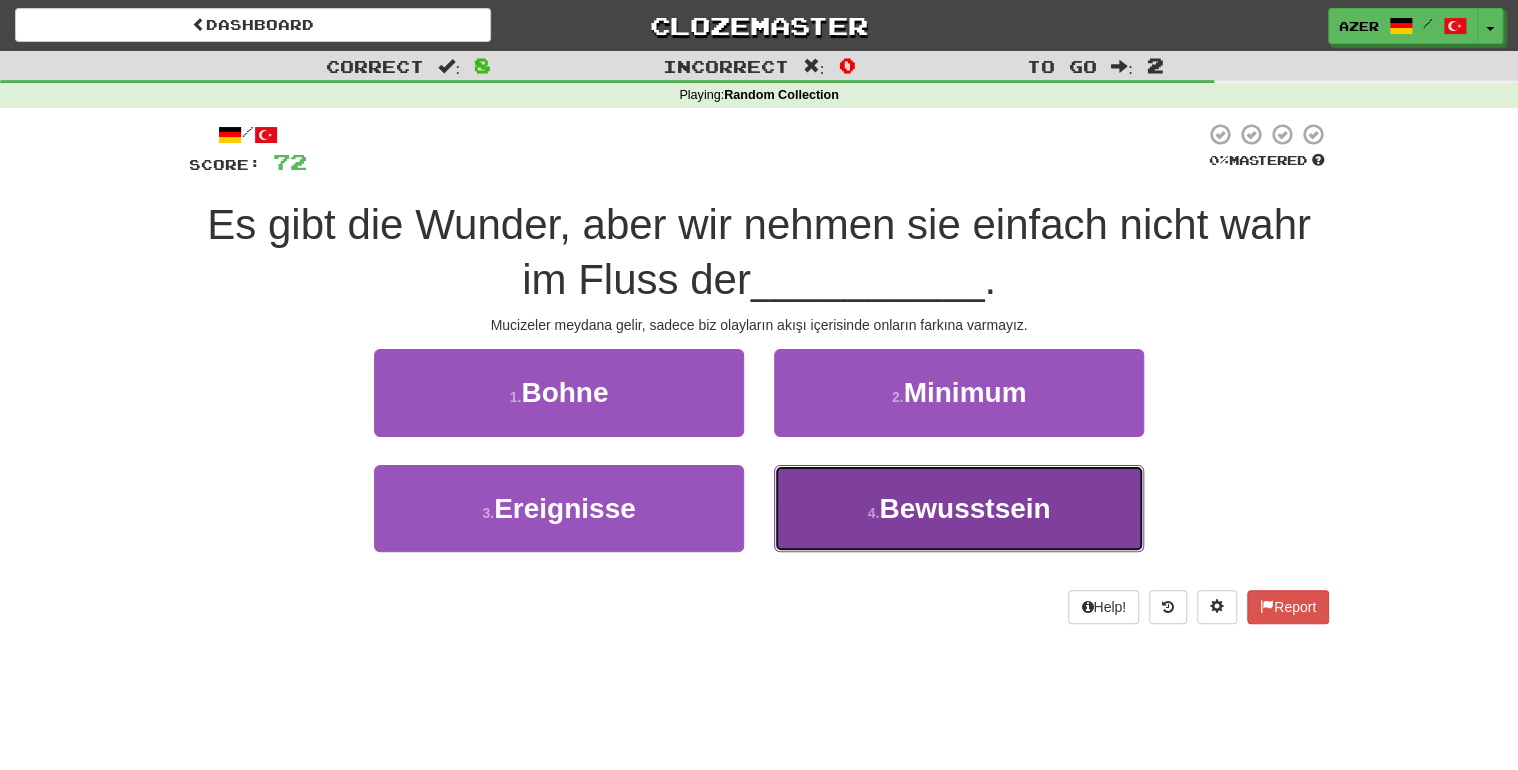 click on "4 .  Bewusstsein" at bounding box center (959, 508) 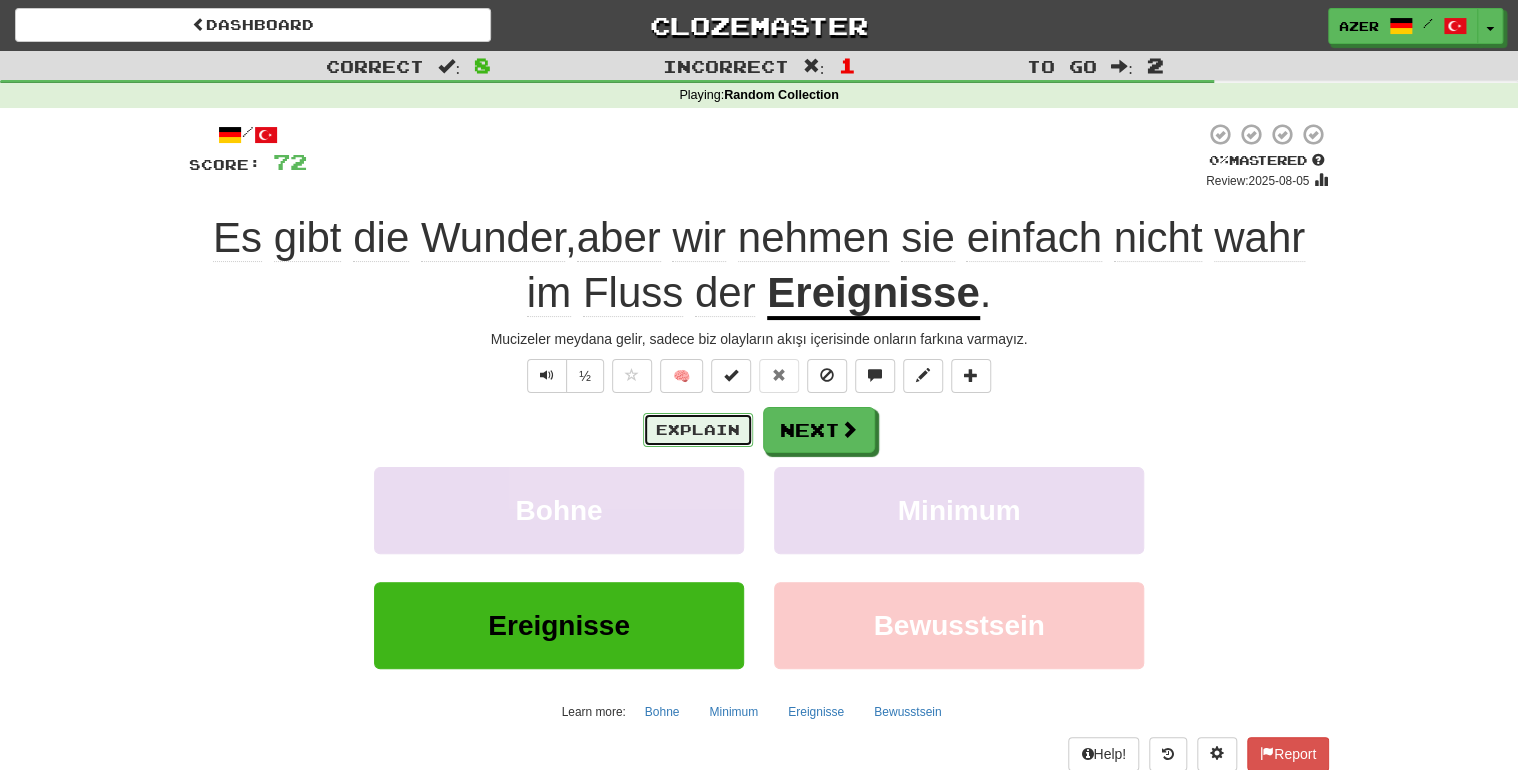 click on "Explain" at bounding box center [698, 430] 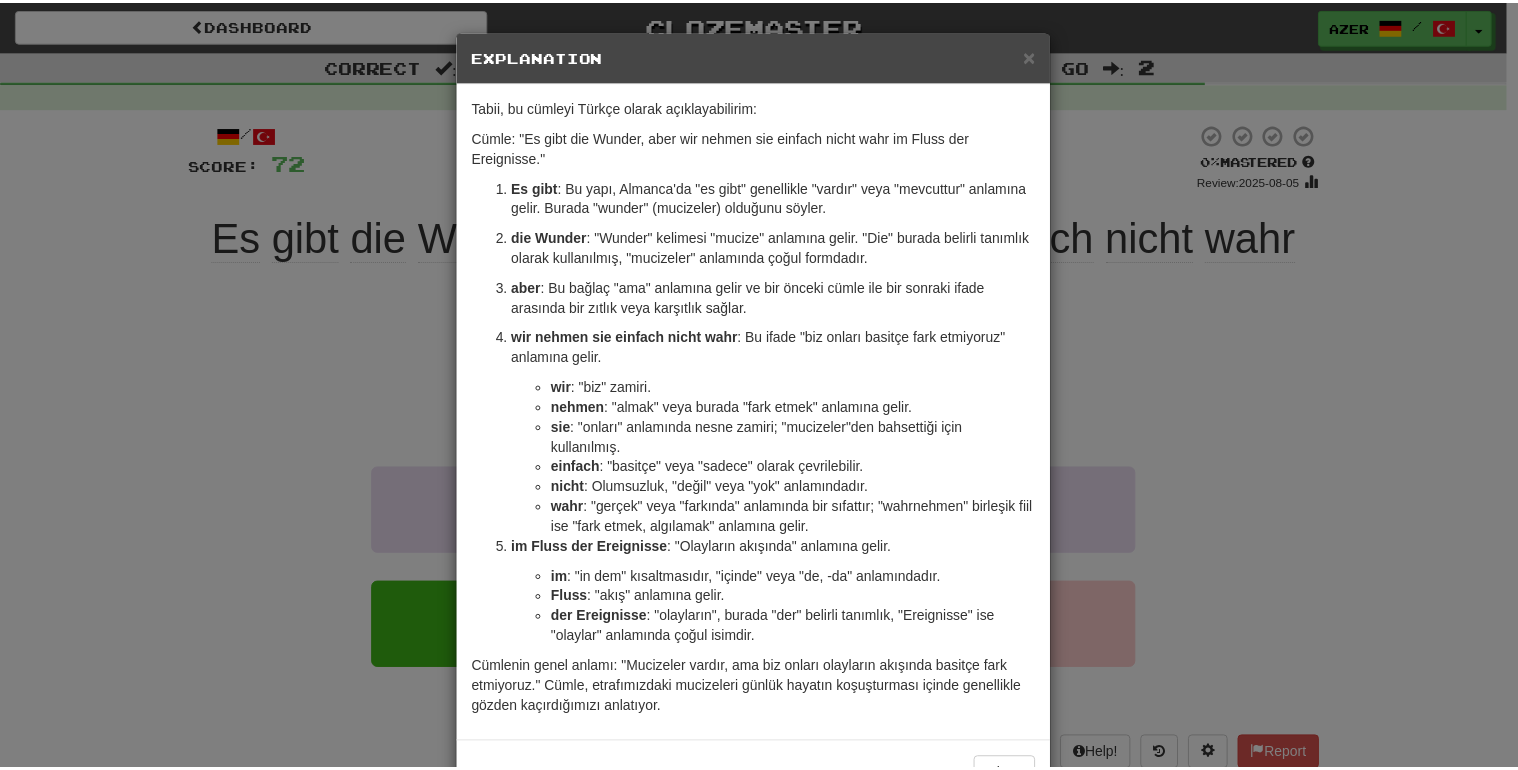 scroll, scrollTop: 47, scrollLeft: 0, axis: vertical 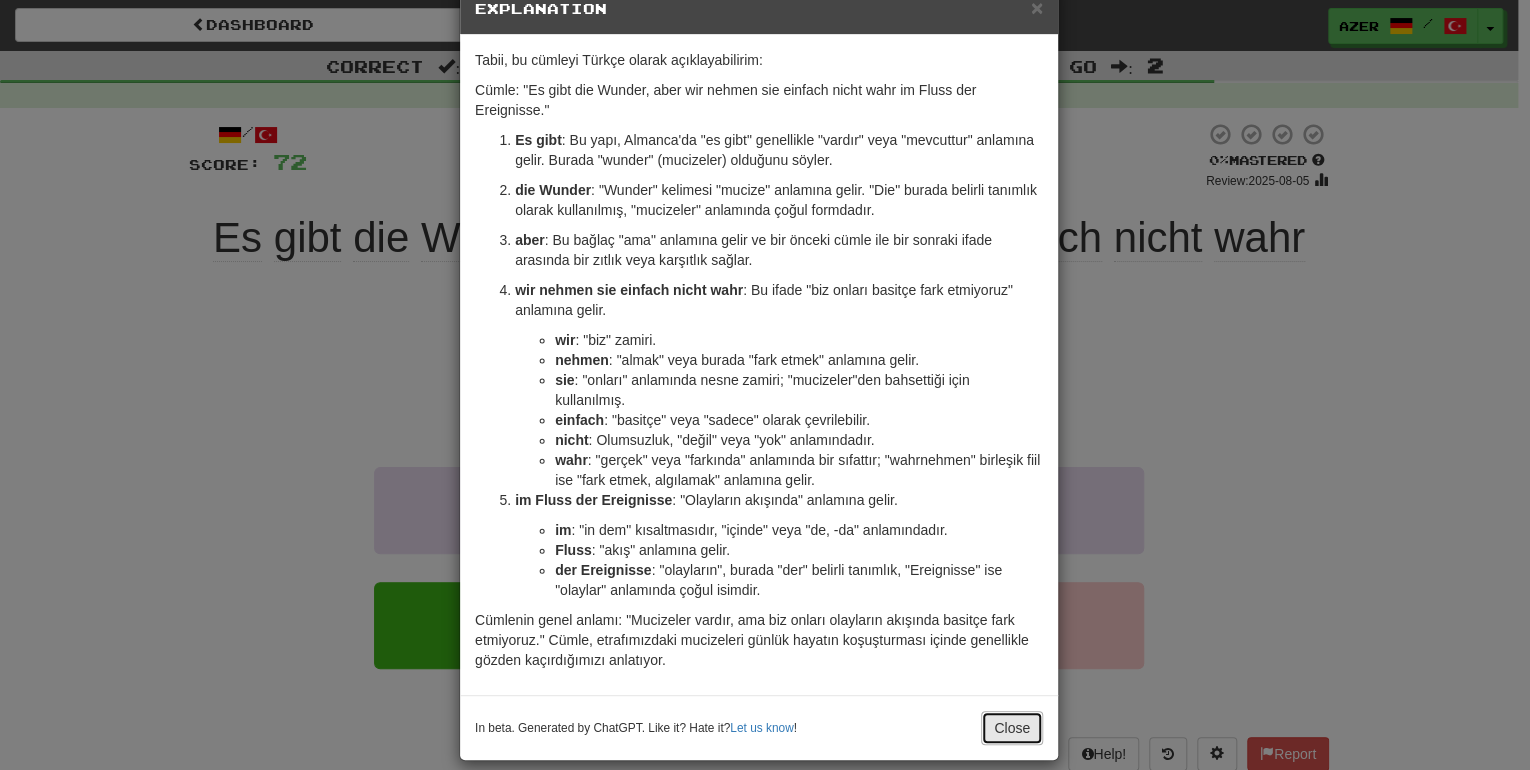 click on "Close" at bounding box center [1012, 728] 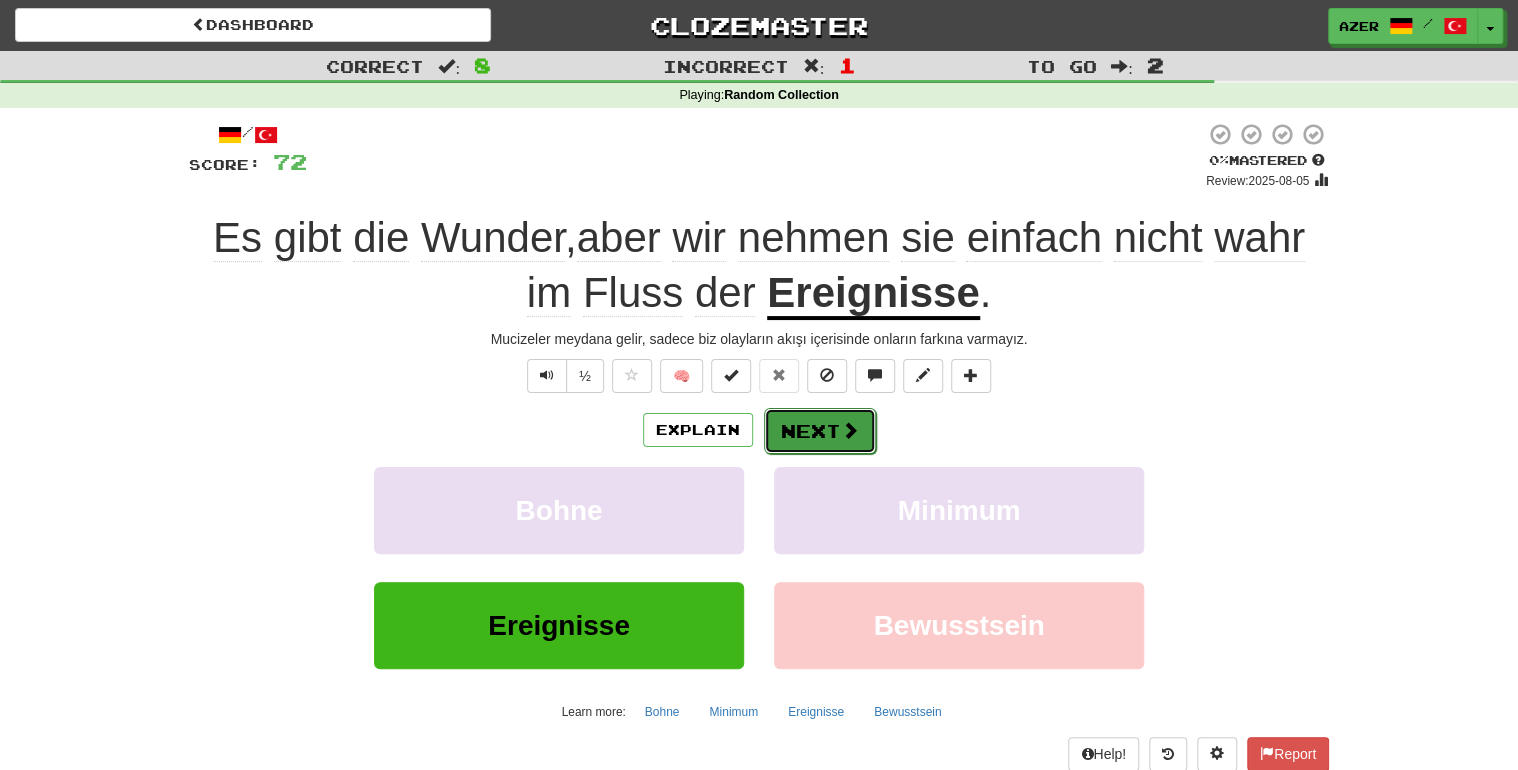 click on "Next" at bounding box center [820, 431] 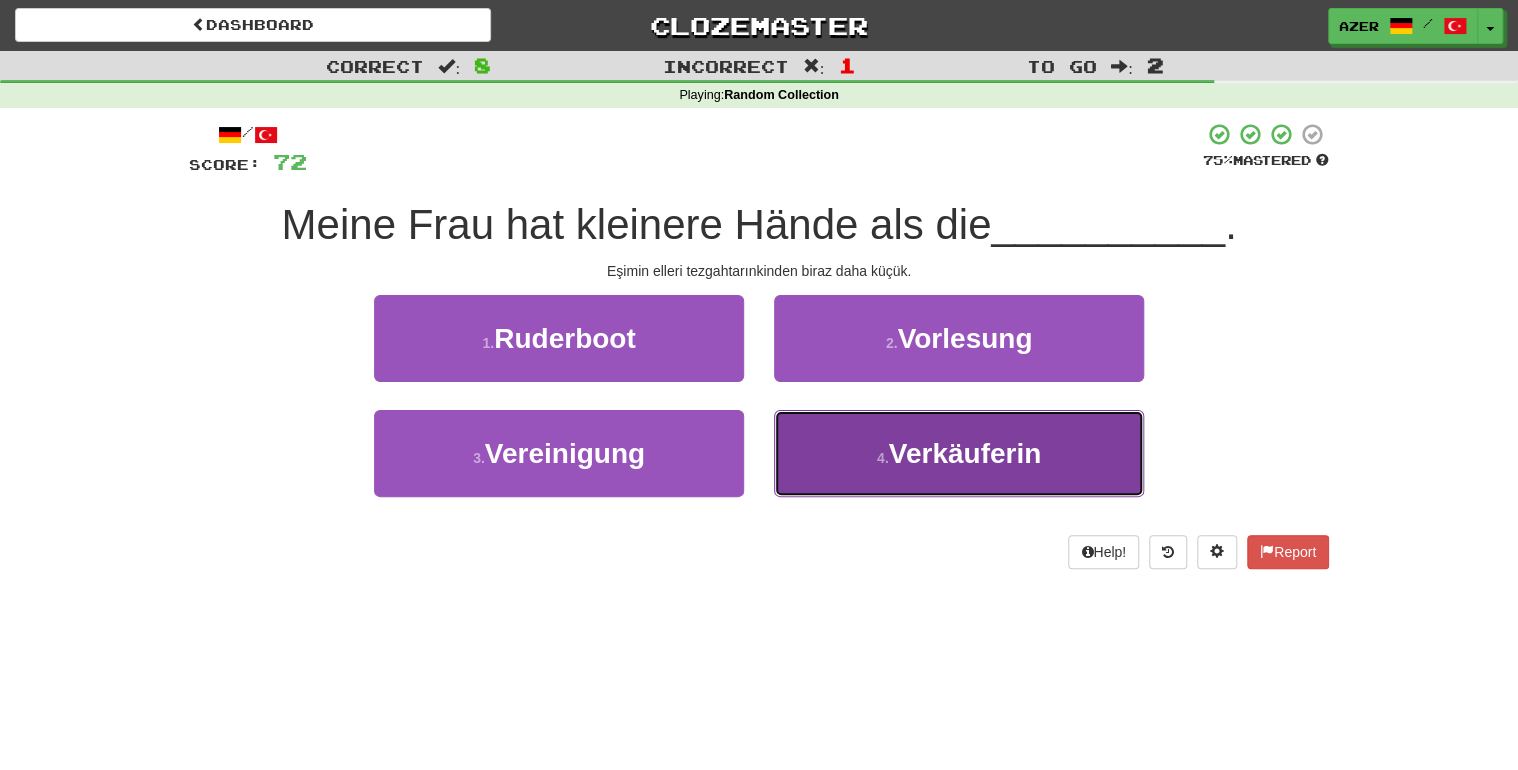 click on "Verkäuferin" at bounding box center (965, 453) 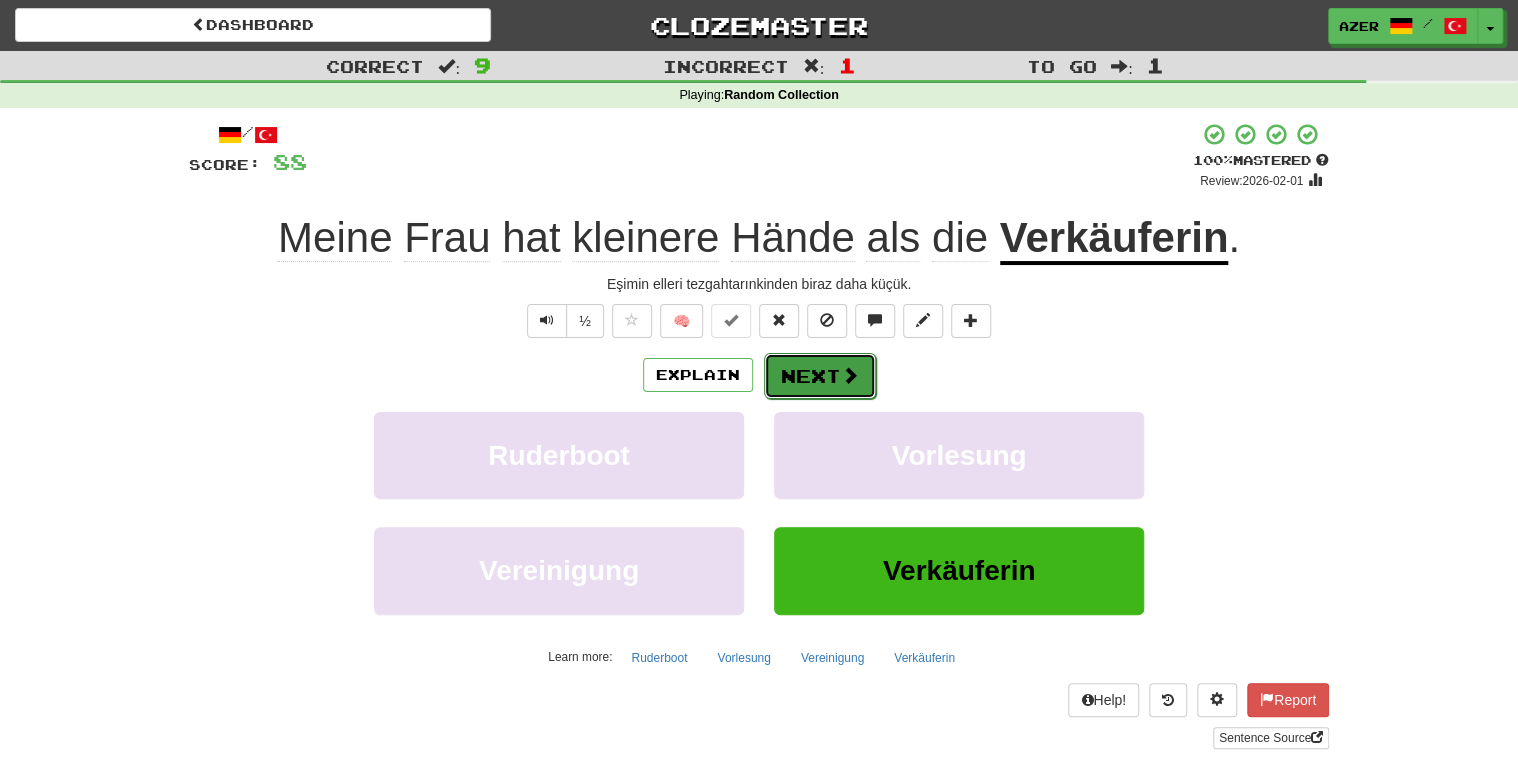 click on "Next" at bounding box center (820, 376) 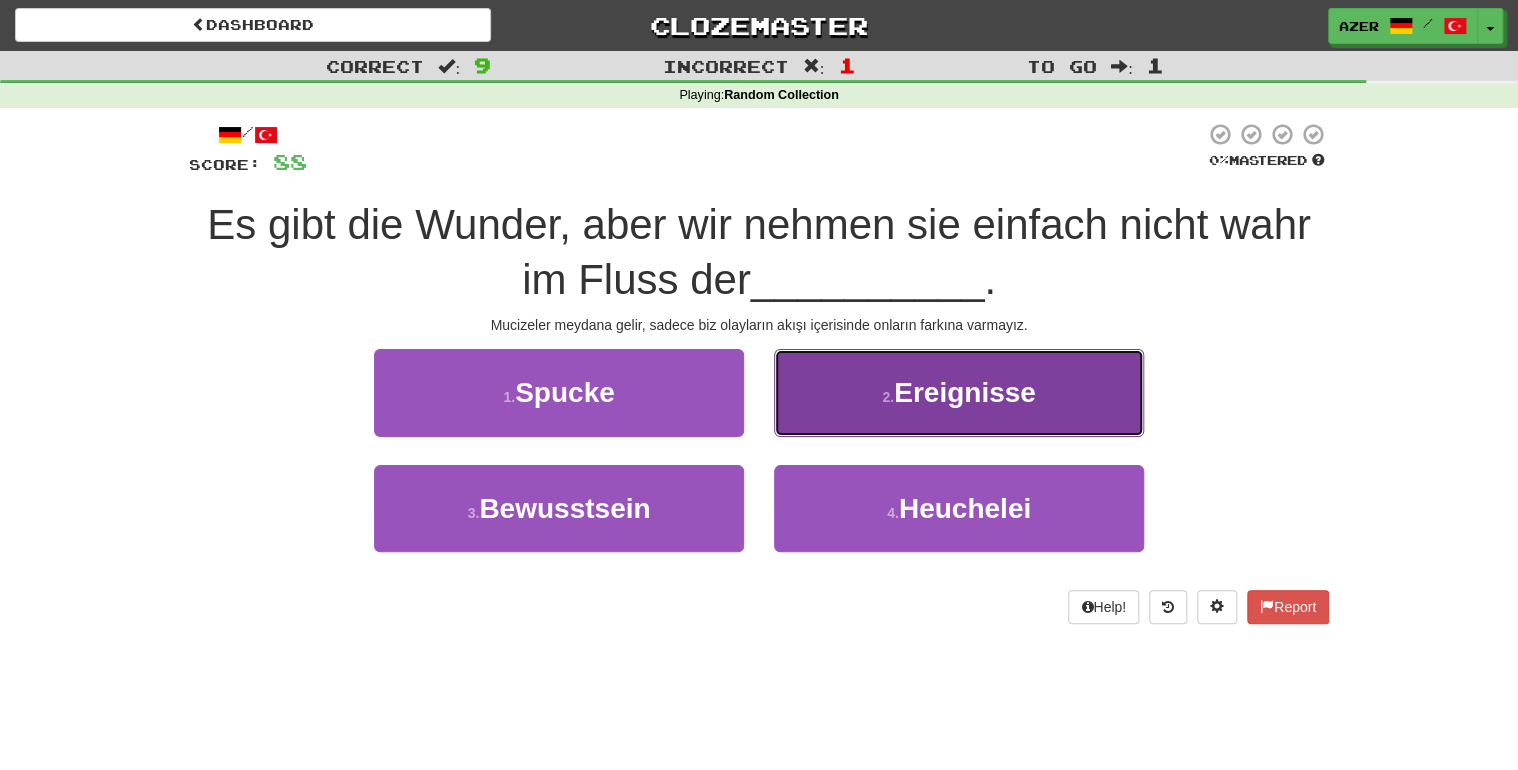 click on "2 .  Ereignisse" at bounding box center (959, 392) 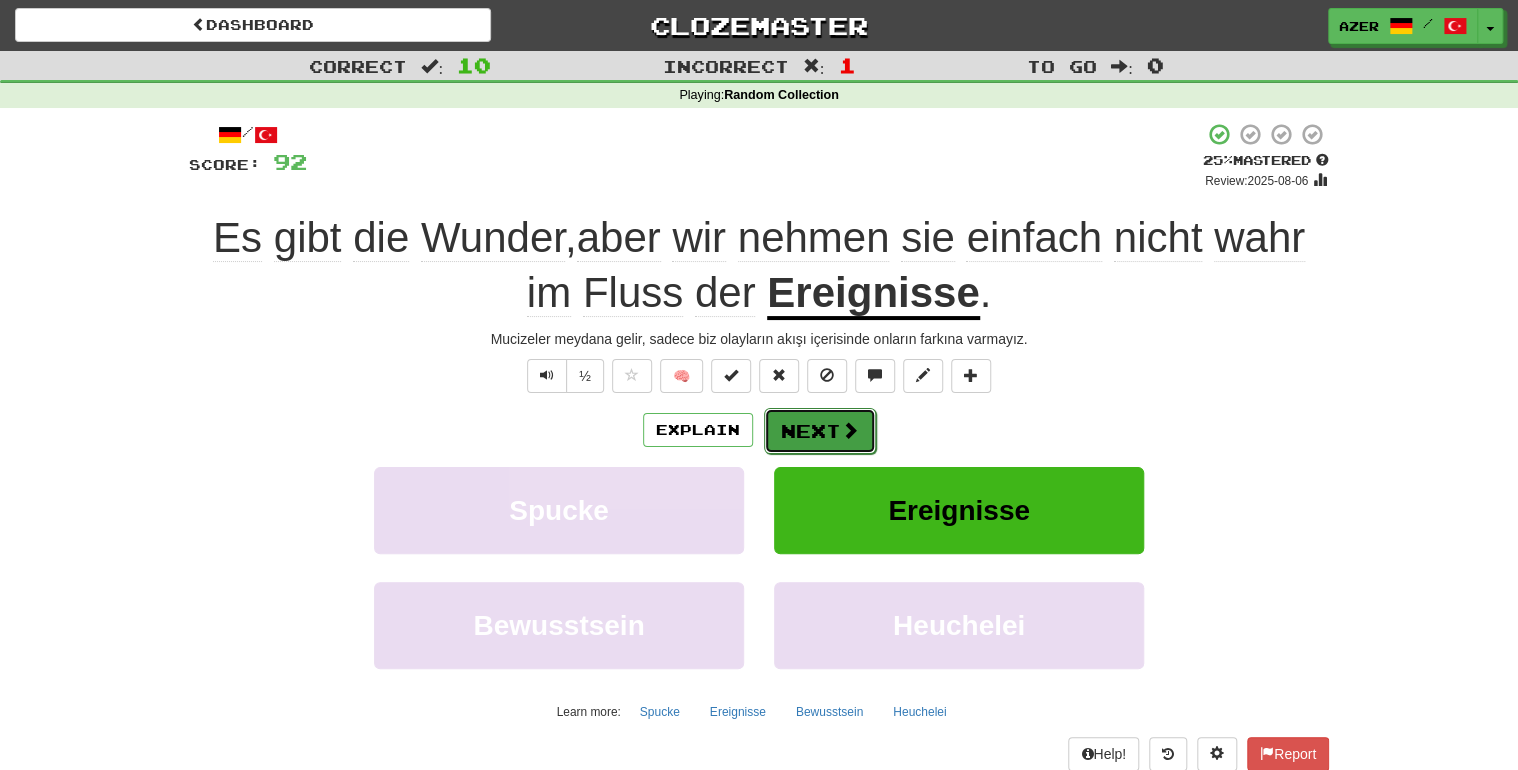 click on "Next" at bounding box center [820, 431] 